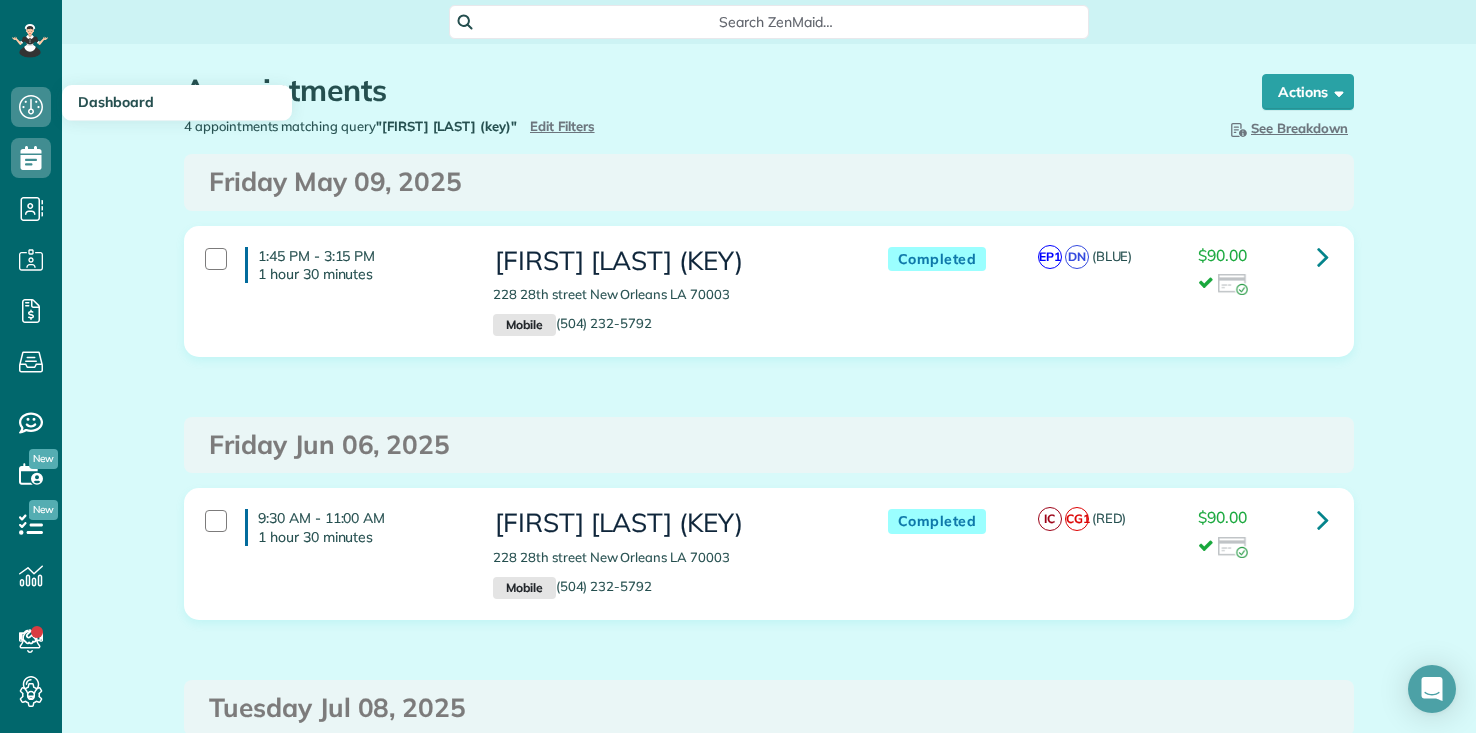 scroll, scrollTop: 0, scrollLeft: 0, axis: both 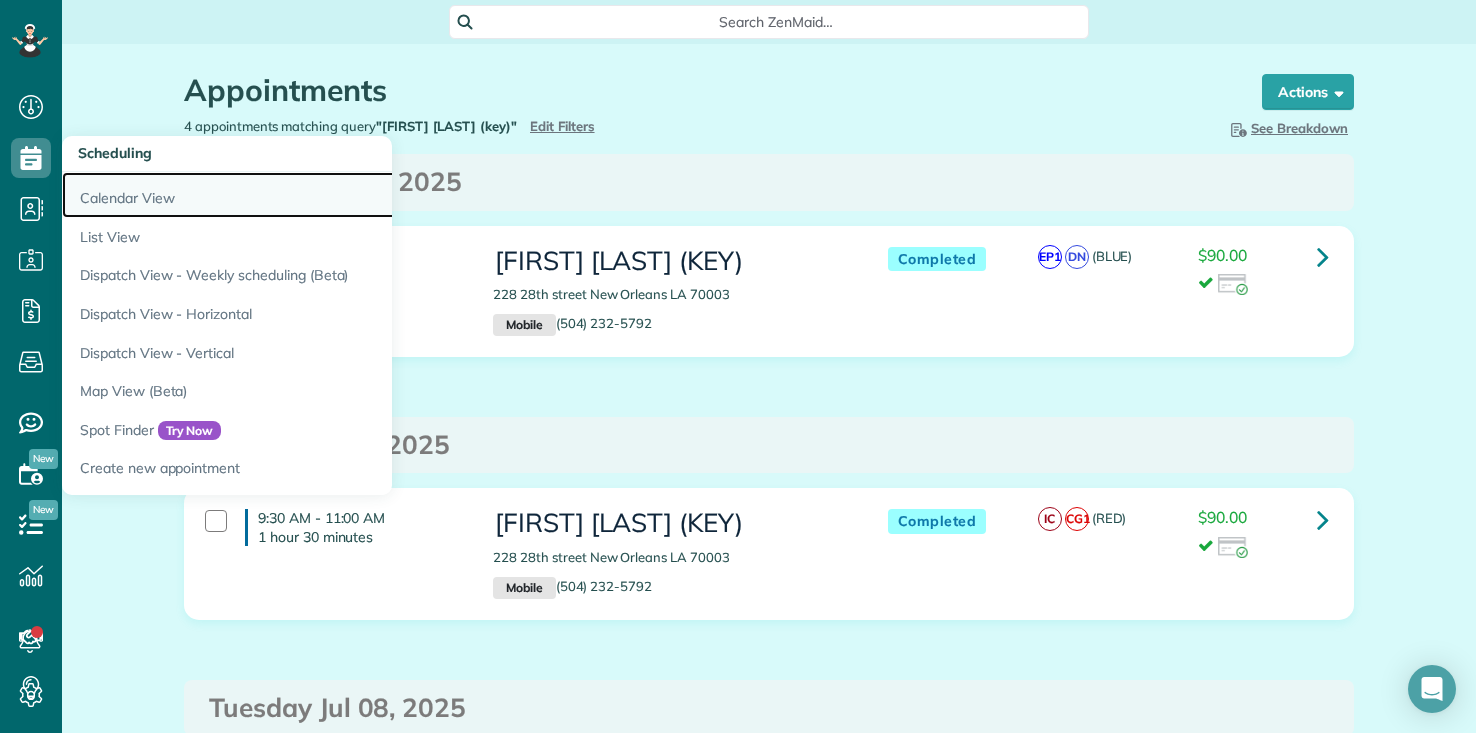 click on "Calendar View" at bounding box center (312, 195) 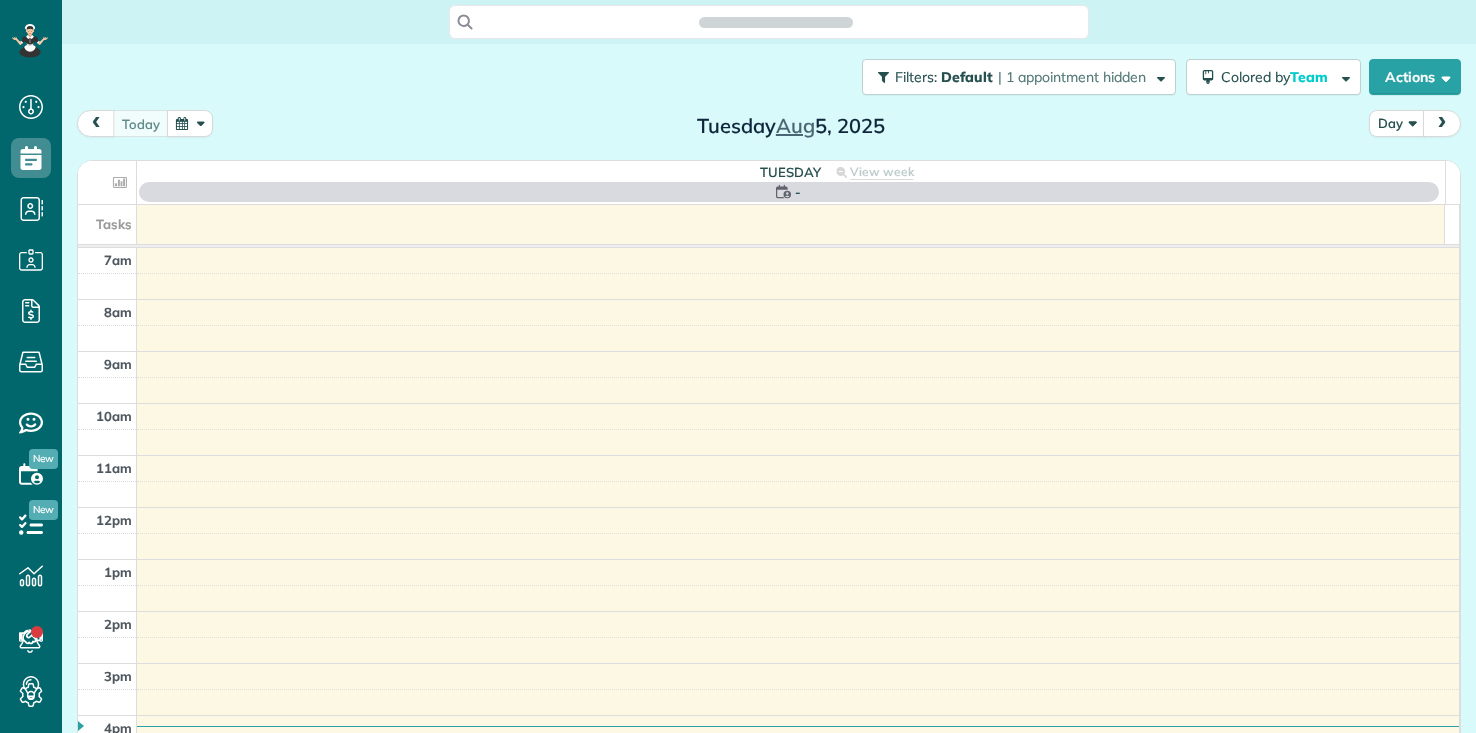 scroll, scrollTop: 0, scrollLeft: 0, axis: both 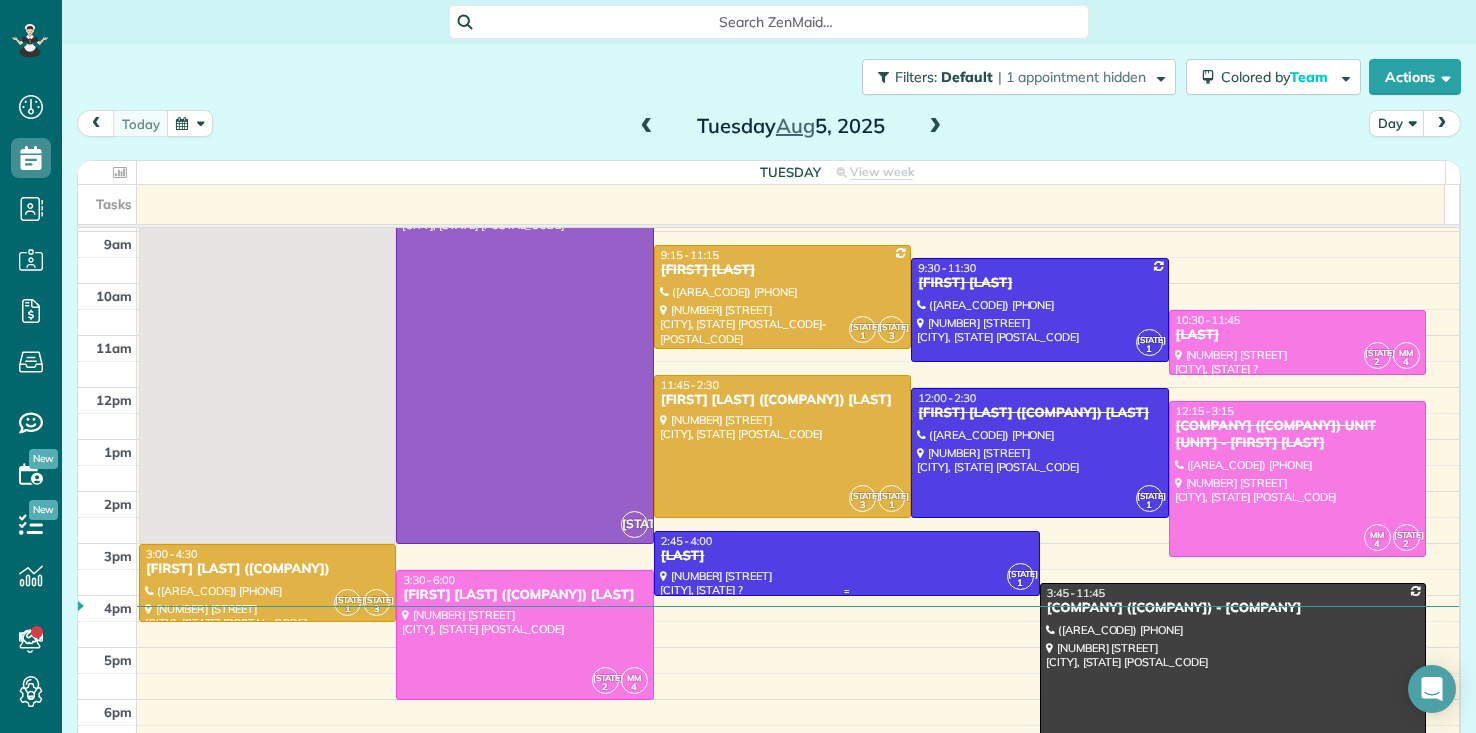 click on "[LAST]" at bounding box center [847, 556] 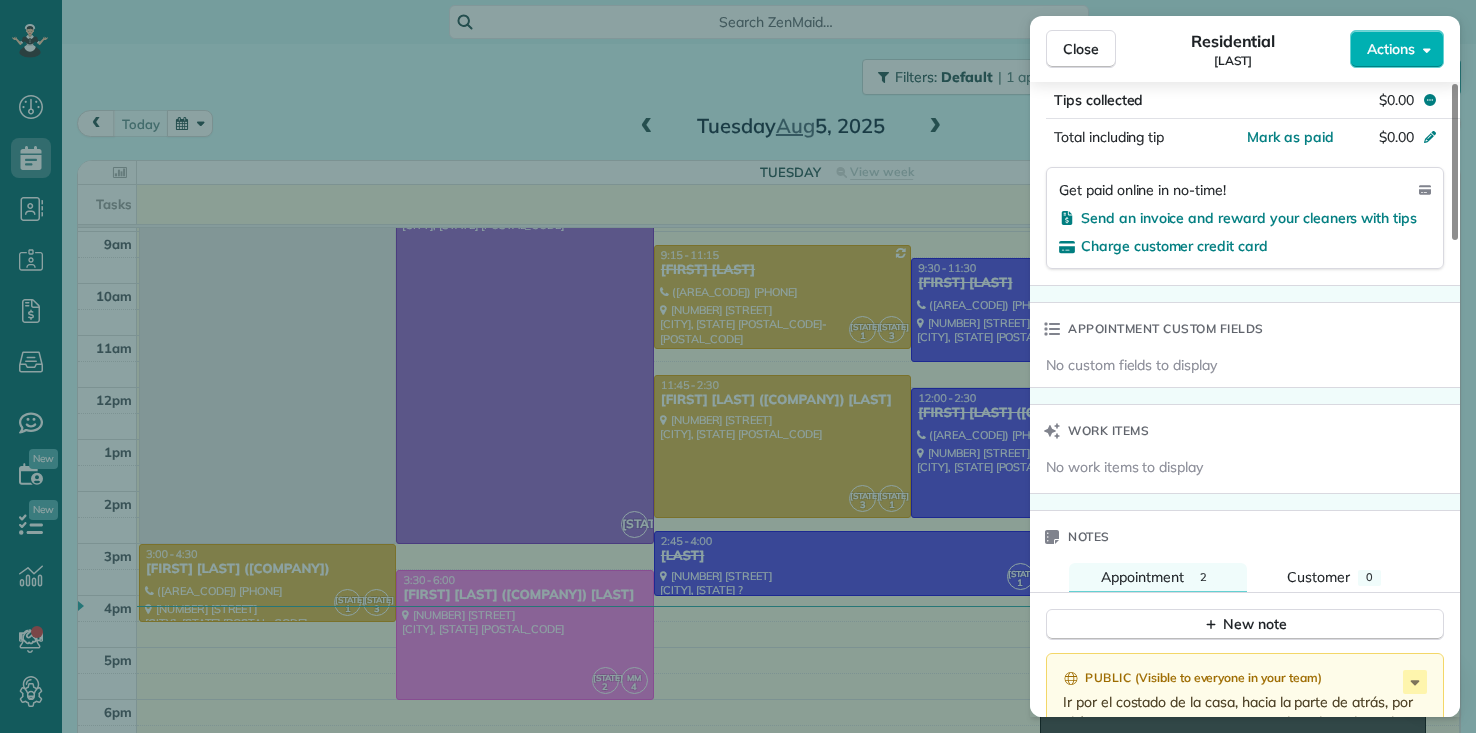 scroll, scrollTop: 1001, scrollLeft: 0, axis: vertical 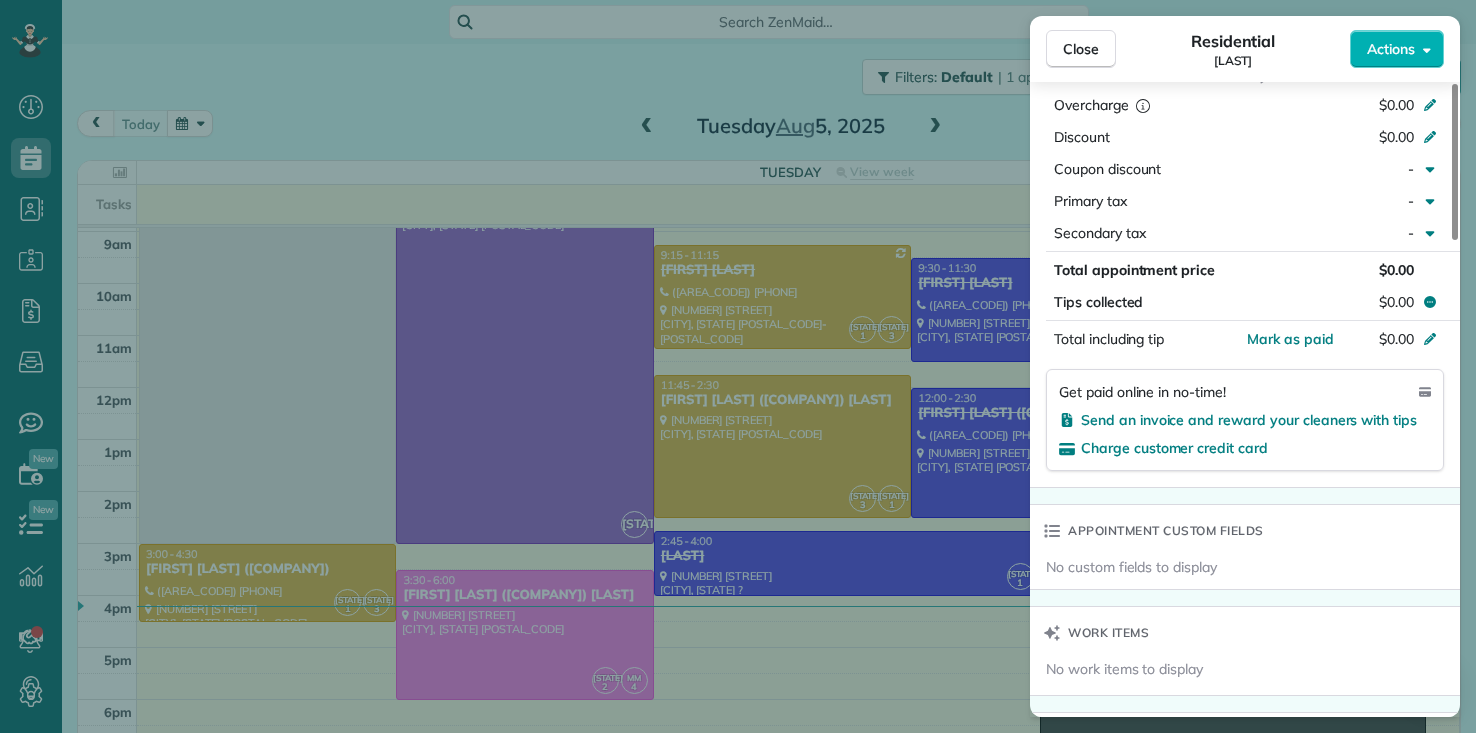 click on "Close Residential Kathleen Astorga Actions Status Completed Kathleen Astorga · Open profile No phone number on record Add phone number No email on record Add email View Details Residential martes, agosto 05, 2025 ( today ) 2:45 PM 4:00 PM 1 hours and 15 minutes One time 4716 St Roch New Orleans LA ? Service was not rated yet Setup ratings Cleaners Time in and out Assign Invite Team BLUE Cleaners EUNICE   PALMA 2:50 PM 4:00 PM Checklist Try Now Keep this appointment up to your standards. Stay on top of every detail, keep your cleaners organised, and your client happy. Assign a checklist Watch a 5 min demo Billing Billing actions Service Service Price Automatically calculated $0.00 Overcharge $0.00 Discount $0.00 Coupon discount - Primary tax - Secondary tax - Total appointment price $0.00 Tips collected $0.00 Mark as paid Total including tip $0.00 Get paid online in no-time! Send an invoice and reward your cleaners with tips Charge customer credit card Appointment custom fields No custom fields to display 2 0" at bounding box center [738, 366] 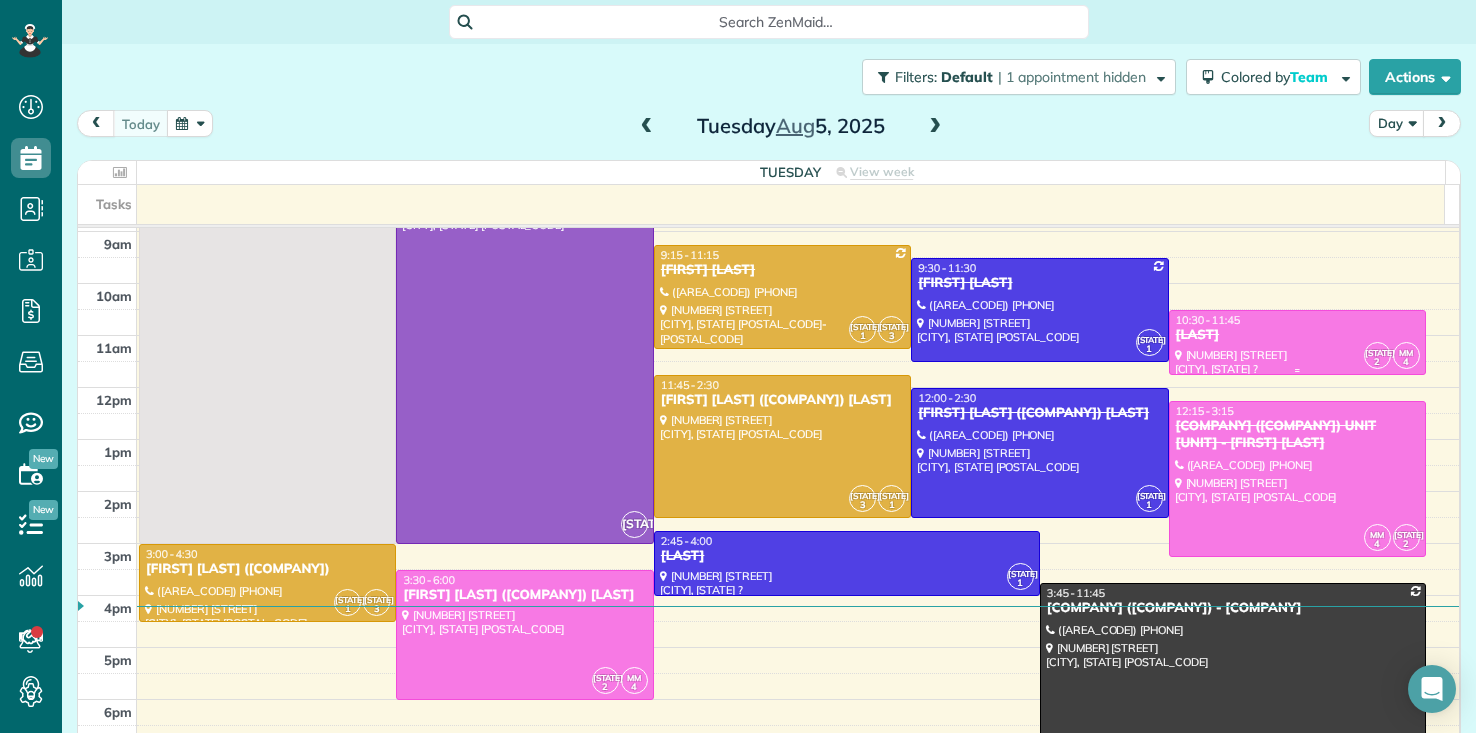 click on "[FIRST] [LAST]" at bounding box center [1297, 335] 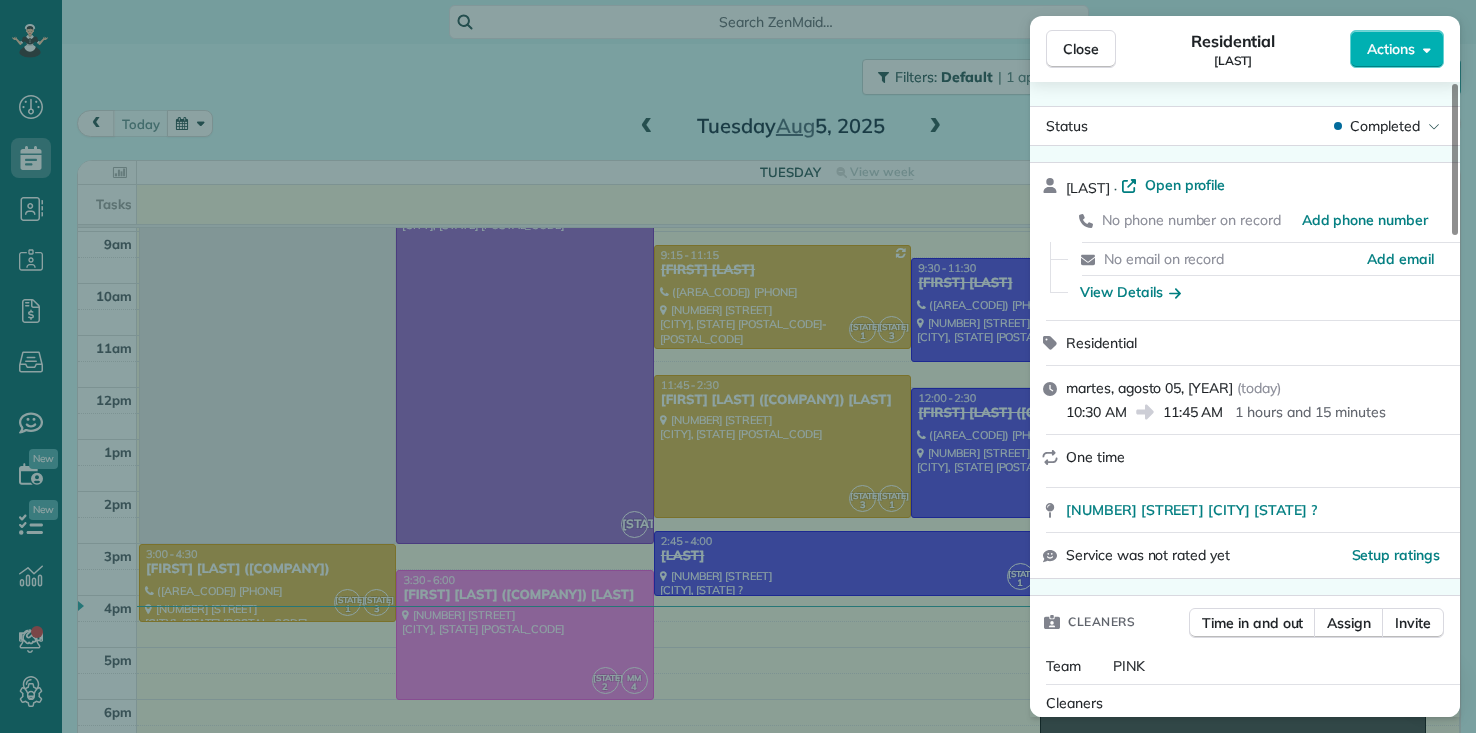 scroll, scrollTop: 1008, scrollLeft: 0, axis: vertical 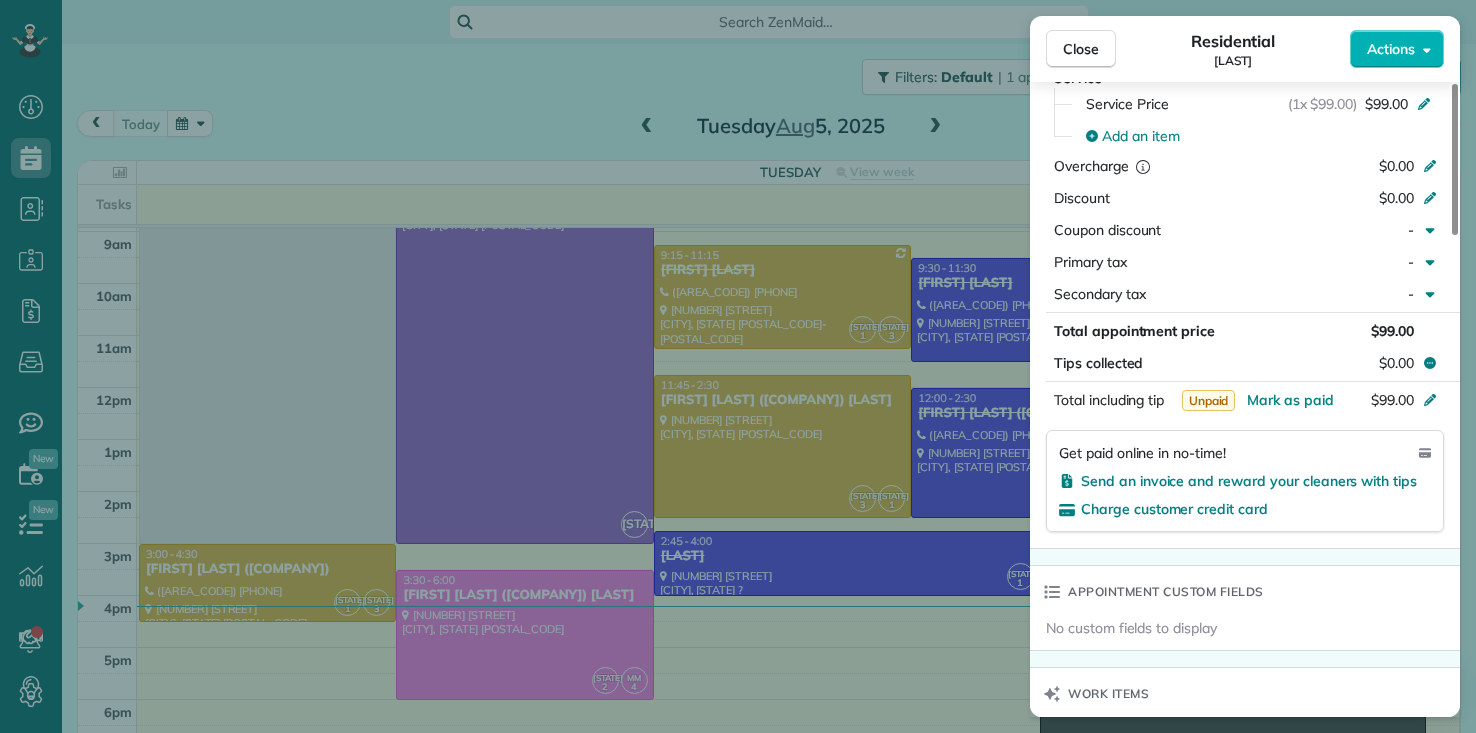 click on "Close Residential Kathleen Astorga Actions Status Completed Kathleen Astorga · Open profile No phone number on record Add phone number No email on record Add email View Details Residential martes, agosto 05, 2025 ( today ) 10:30 AM 11:45 AM 1 hours and 15 minutes One time 4716 St Roch New Orleans LA ? Service was not rated yet Setup ratings Cleaners Time in and out Assign Invite Team PINK Cleaners ALISENIA   RAMIREZ 10:34 AM 11:32 AM MARYURIE   MURILLO 10:34 AM 11:32 AM Checklist Try Now Keep this appointment up to your standards. Stay on top of every detail, keep your cleaners organised, and your client happy. Assign a checklist Watch a 5 min demo Billing Billing actions Service Service Price (1x $99.00) $99.00 Add an item Overcharge $0.00 Discount $0.00 Coupon discount - Primary tax - Secondary tax - Total appointment price $99.00 Tips collected $0.00 Unpaid Mark as paid Total including tip $99.00 Get paid online in no-time! Send an invoice and reward your cleaners with tips Charge customer credit card 2 0" at bounding box center [738, 366] 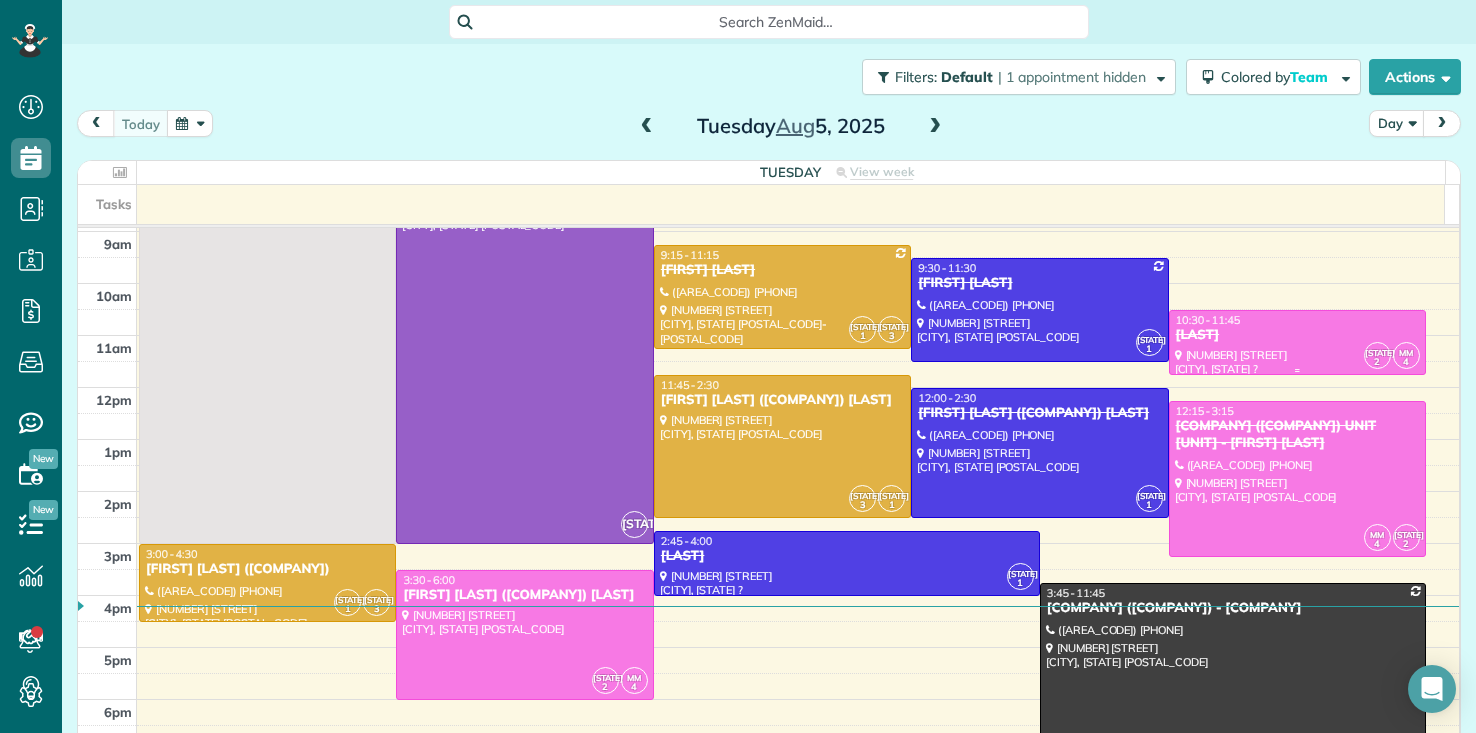 click on "[FIRST] [LAST]" at bounding box center [1297, 335] 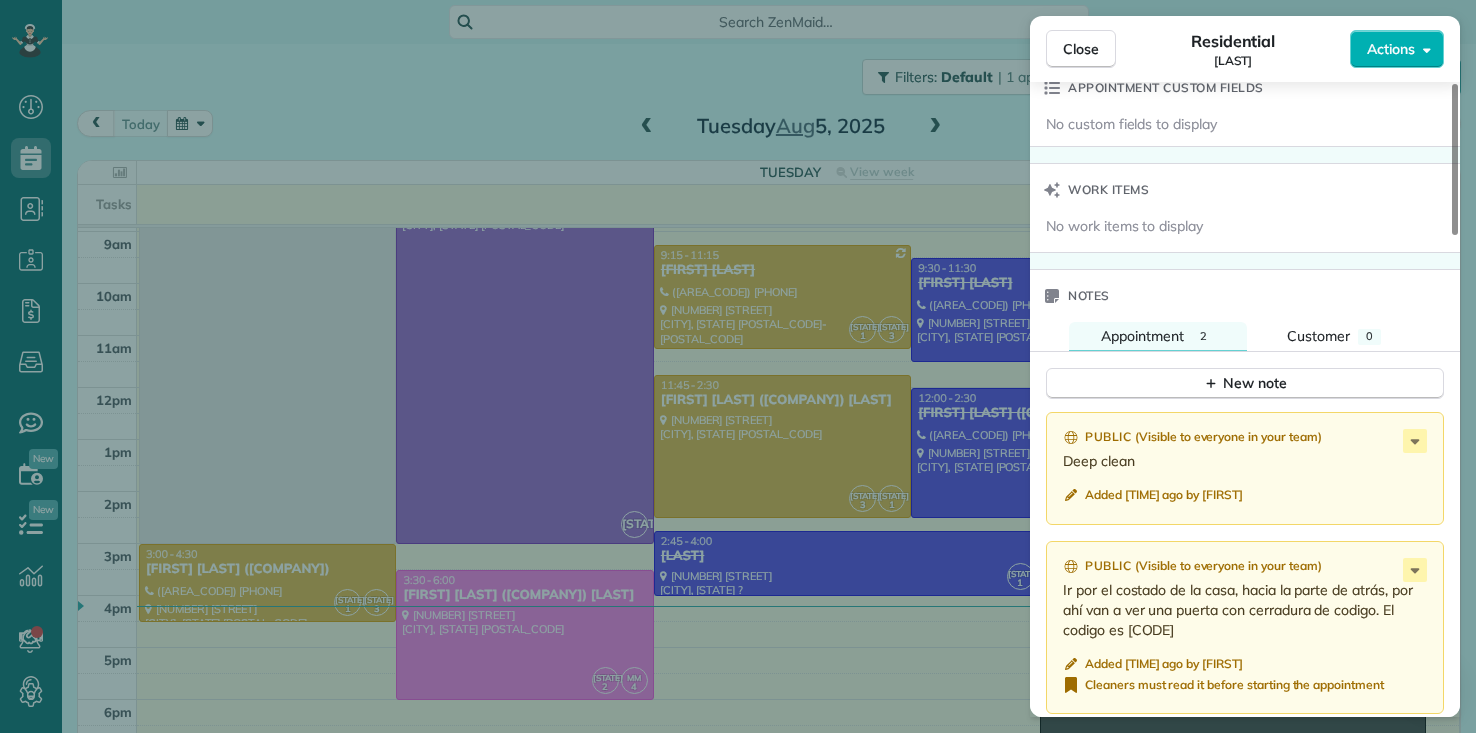 scroll, scrollTop: 1209, scrollLeft: 0, axis: vertical 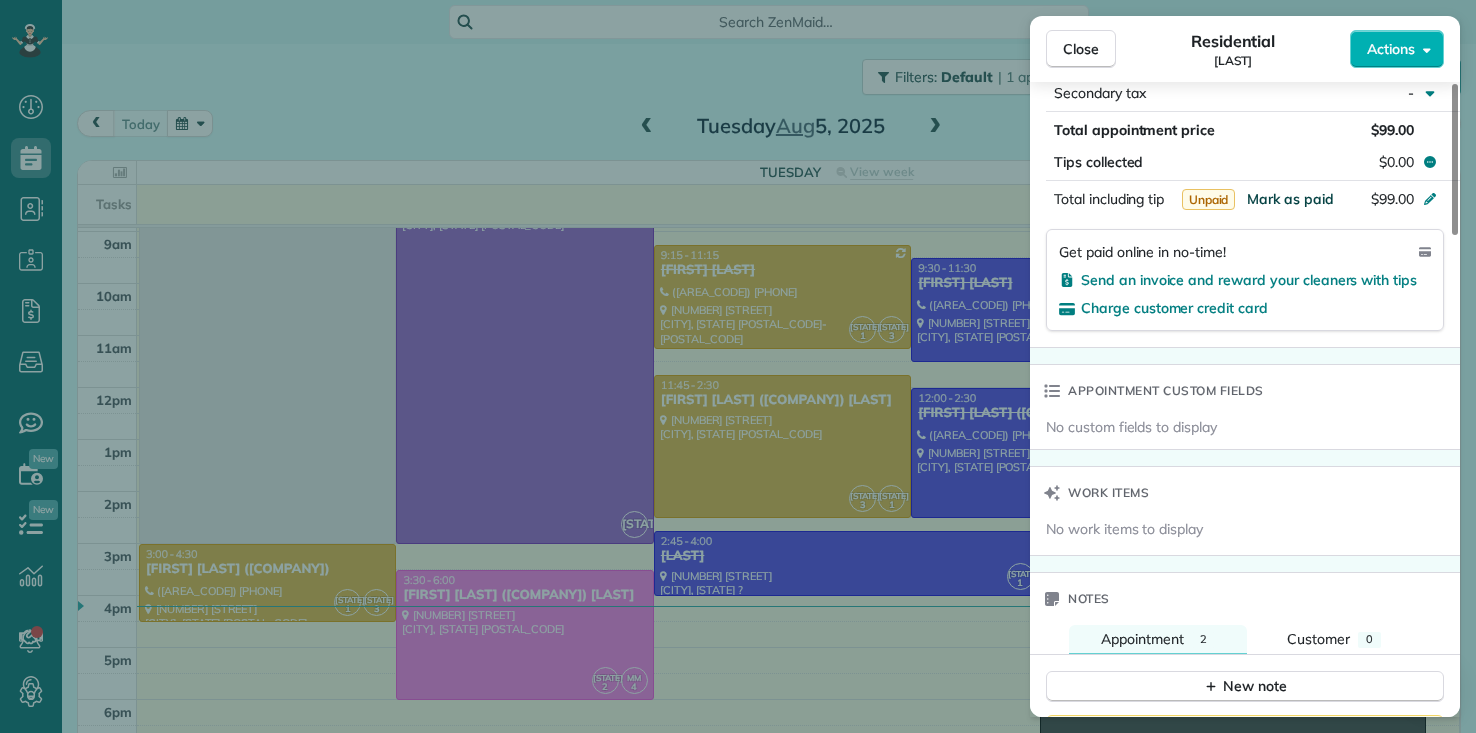 click on "Mark as paid" at bounding box center [1290, 199] 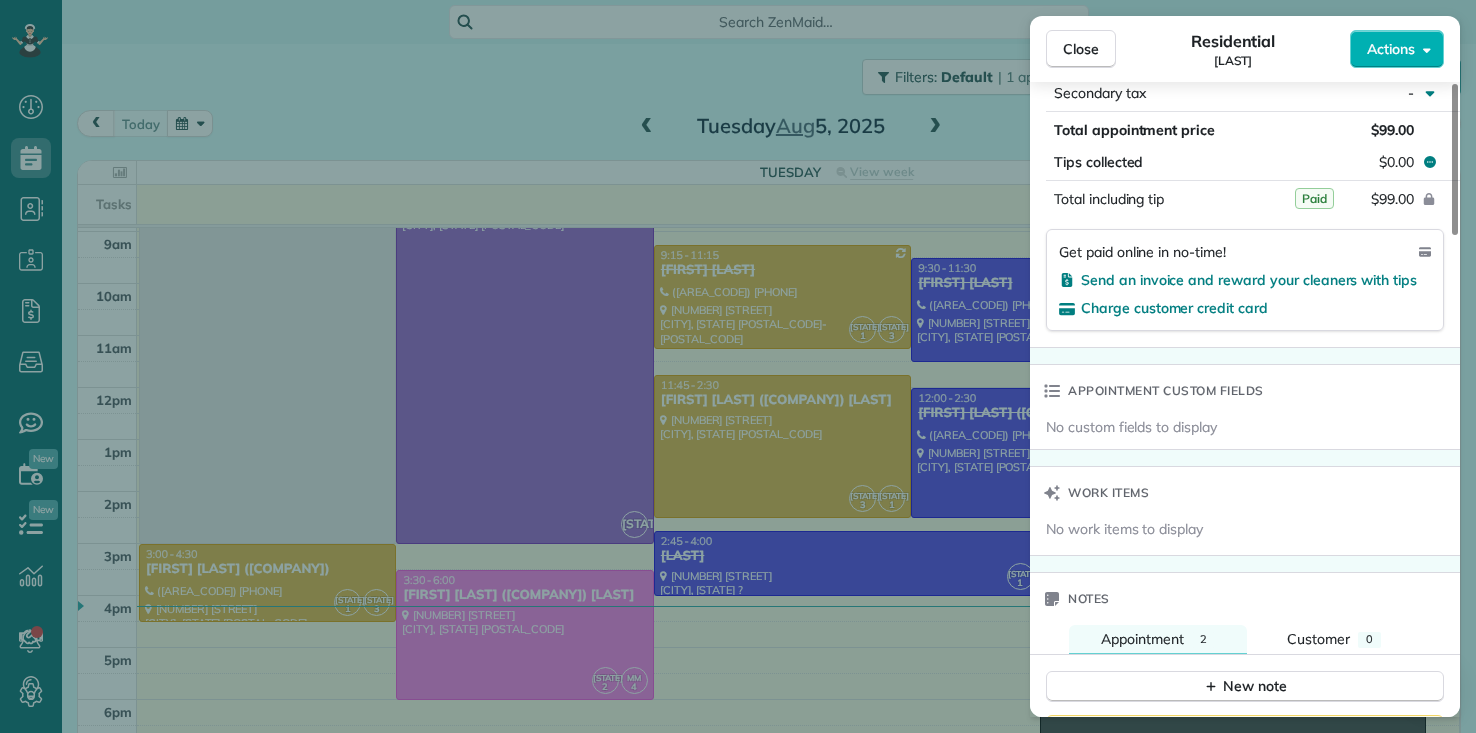 click on "Close Residential Kathleen Astorga Actions Status Completed Kathleen Astorga · Open profile No phone number on record Add phone number No email on record Add email View Details Residential martes, agosto 05, 2025 ( today ) 10:30 AM 11:45 AM 1 hours and 15 minutes One time 4716 St Roch New Orleans LA ? Service was not rated yet Setup ratings Cleaners Time in and out Assign Invite Team PINK Cleaners ALISENIA   RAMIREZ 10:34 AM 11:32 AM MARYURIE   MURILLO 10:34 AM 11:32 AM Checklist Try Now Keep this appointment up to your standards. Stay on top of every detail, keep your cleaners organised, and your client happy. Assign a checklist Watch a 5 min demo Billing Billing actions Service Service Price (1x $99.00) $99.00 Add an item Overcharge $0.00 Discount $0.00 Coupon discount - Primary tax - Secondary tax - Total appointment price $99.00 Tips collected $0.00 Paid Total including tip $99.00 Get paid online in no-time! Send an invoice and reward your cleaners with tips Charge customer credit card Work items Notes 2" at bounding box center [738, 366] 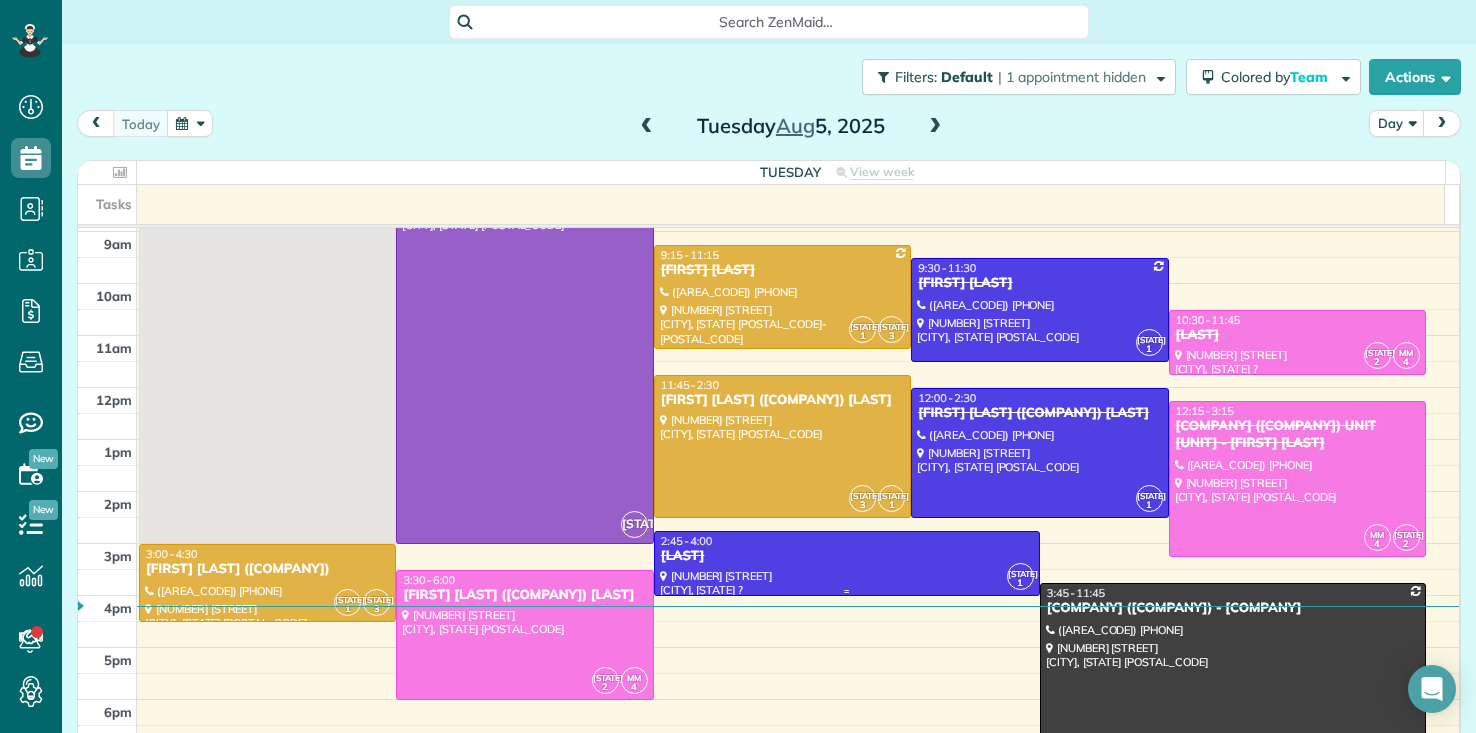 click on "[FIRST] [LAST]" at bounding box center [847, 556] 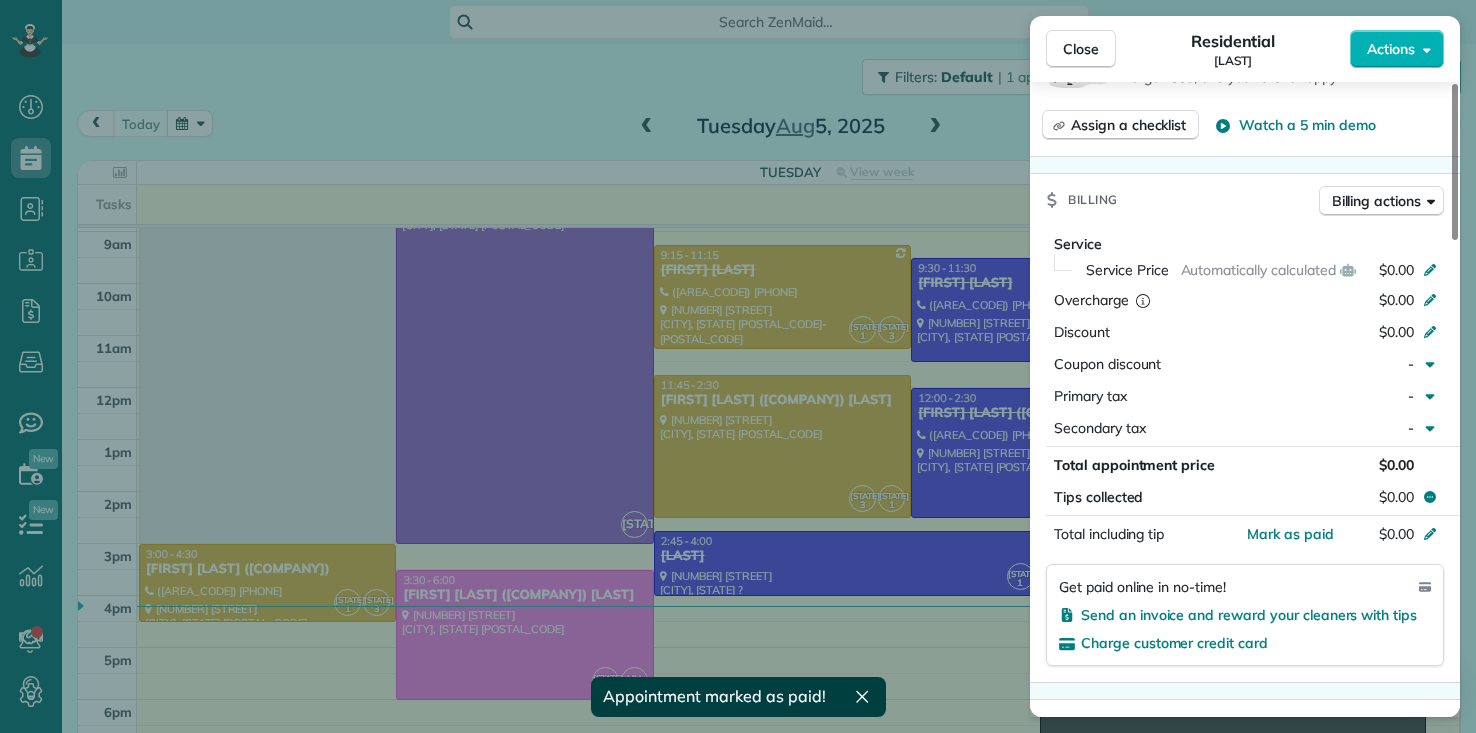 scroll, scrollTop: 906, scrollLeft: 0, axis: vertical 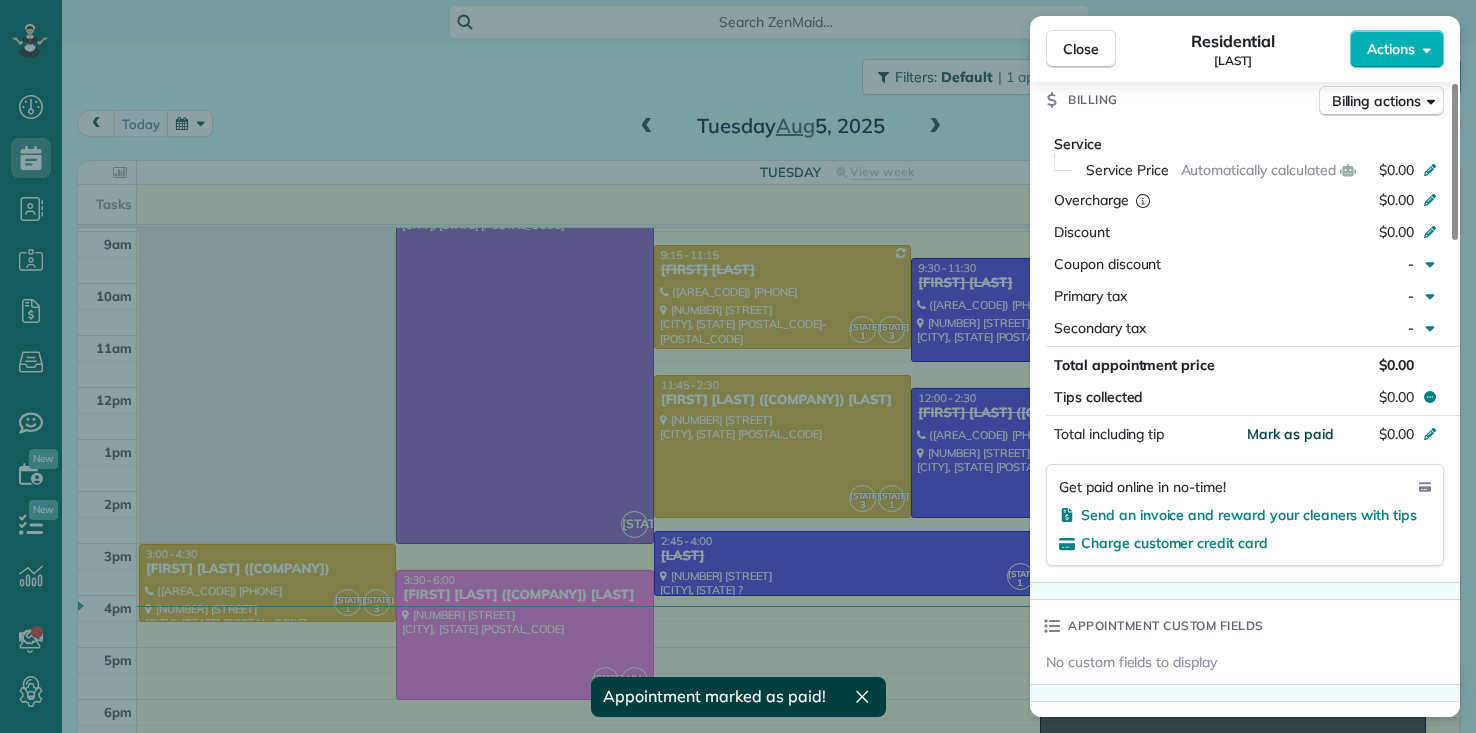 click on "Mark as paid" at bounding box center [1290, 434] 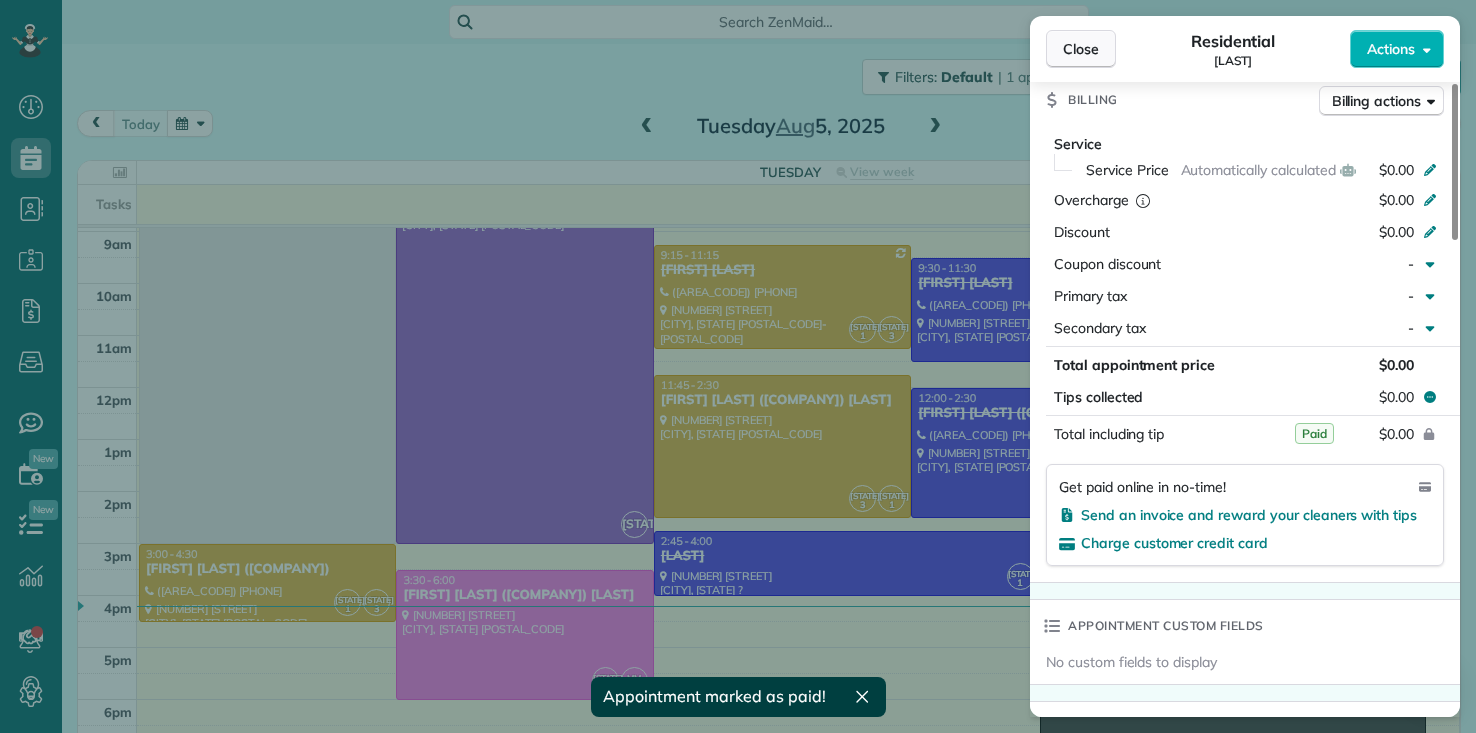 click on "Close" at bounding box center (1081, 49) 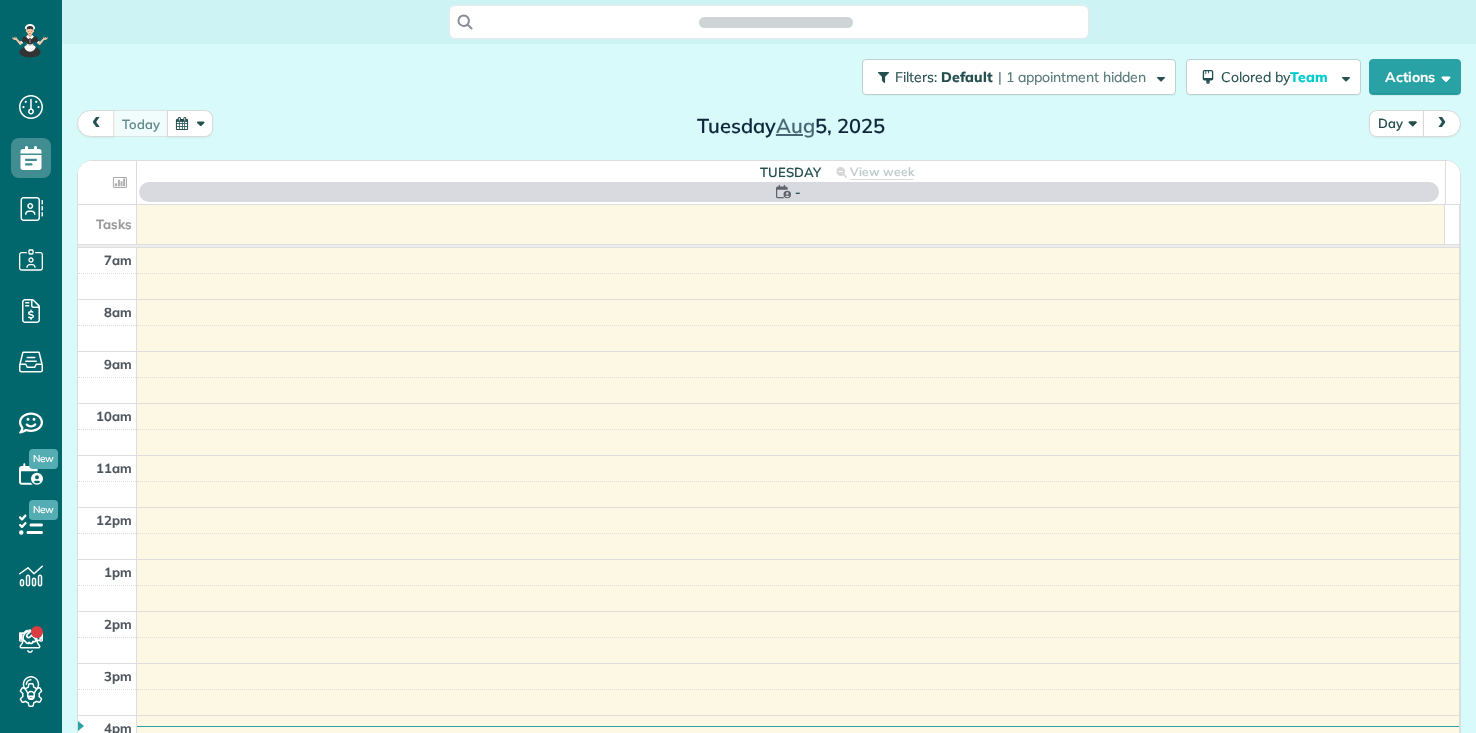 scroll, scrollTop: 0, scrollLeft: 0, axis: both 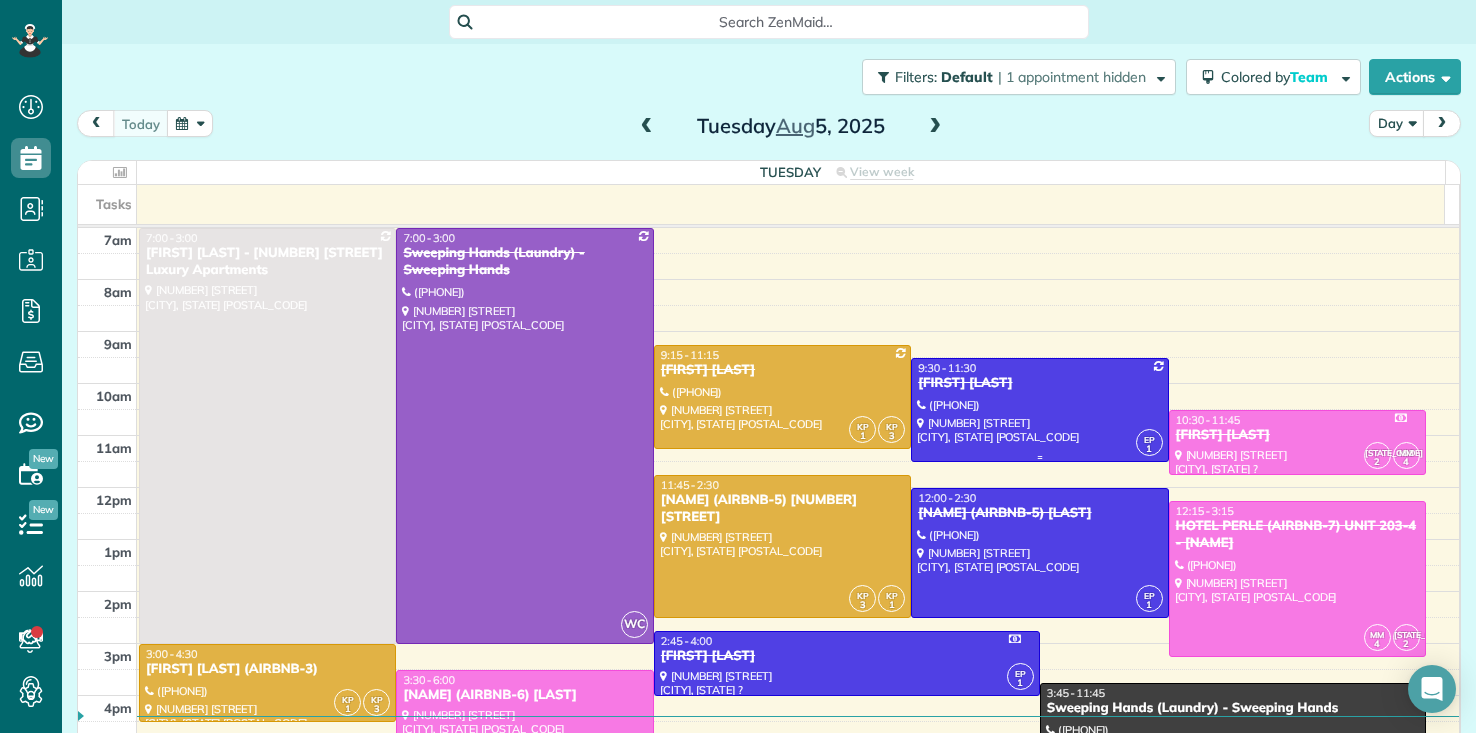 click at bounding box center [1039, 410] 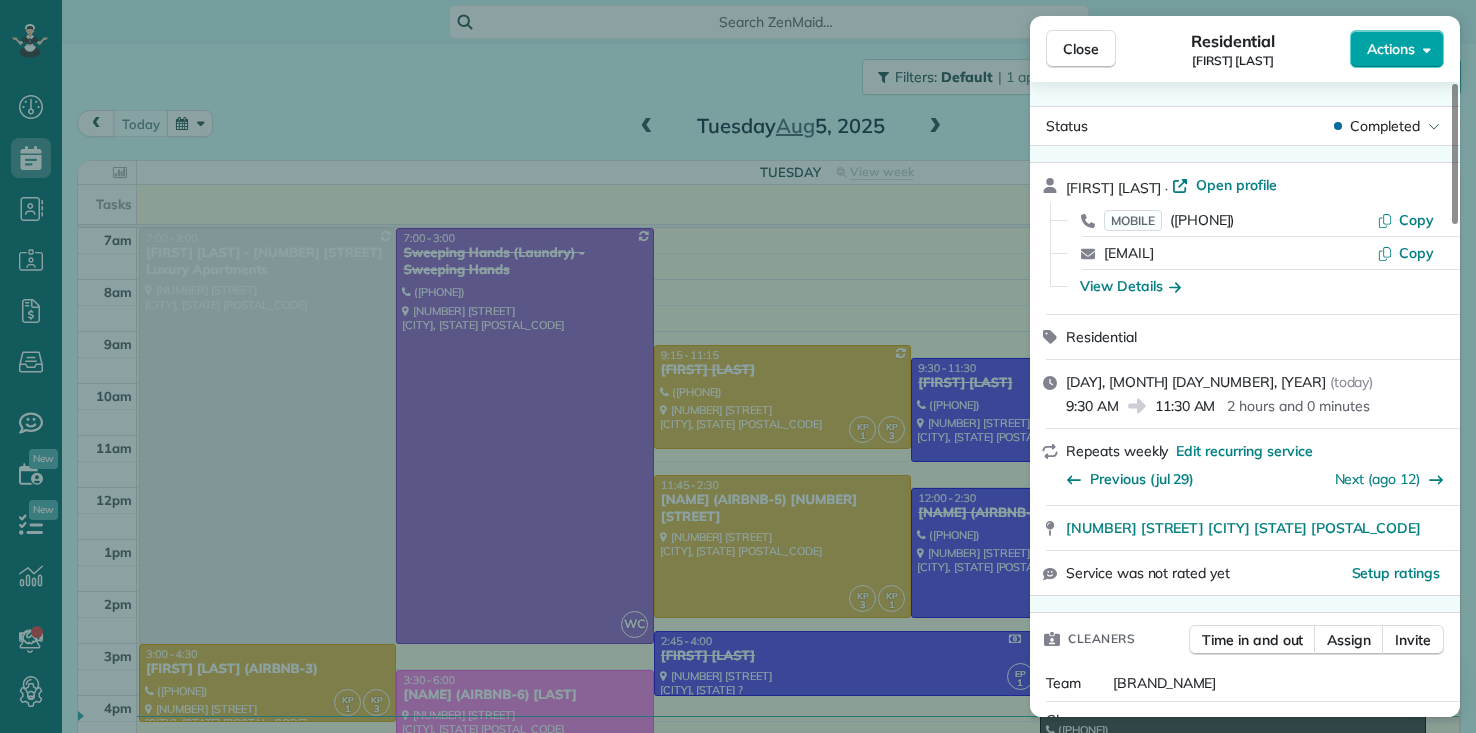 click on "Actions" at bounding box center [1391, 49] 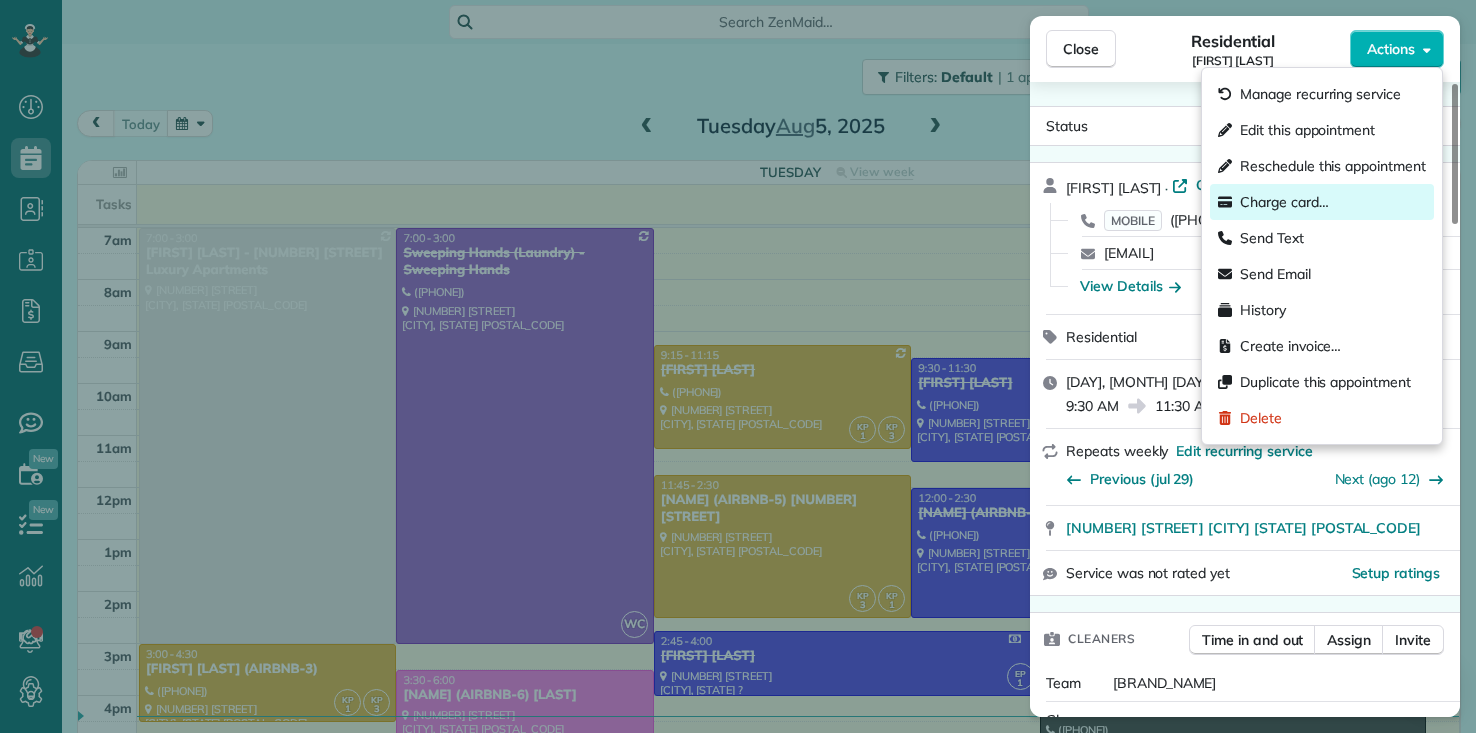click on "Charge card…" at bounding box center (1284, 202) 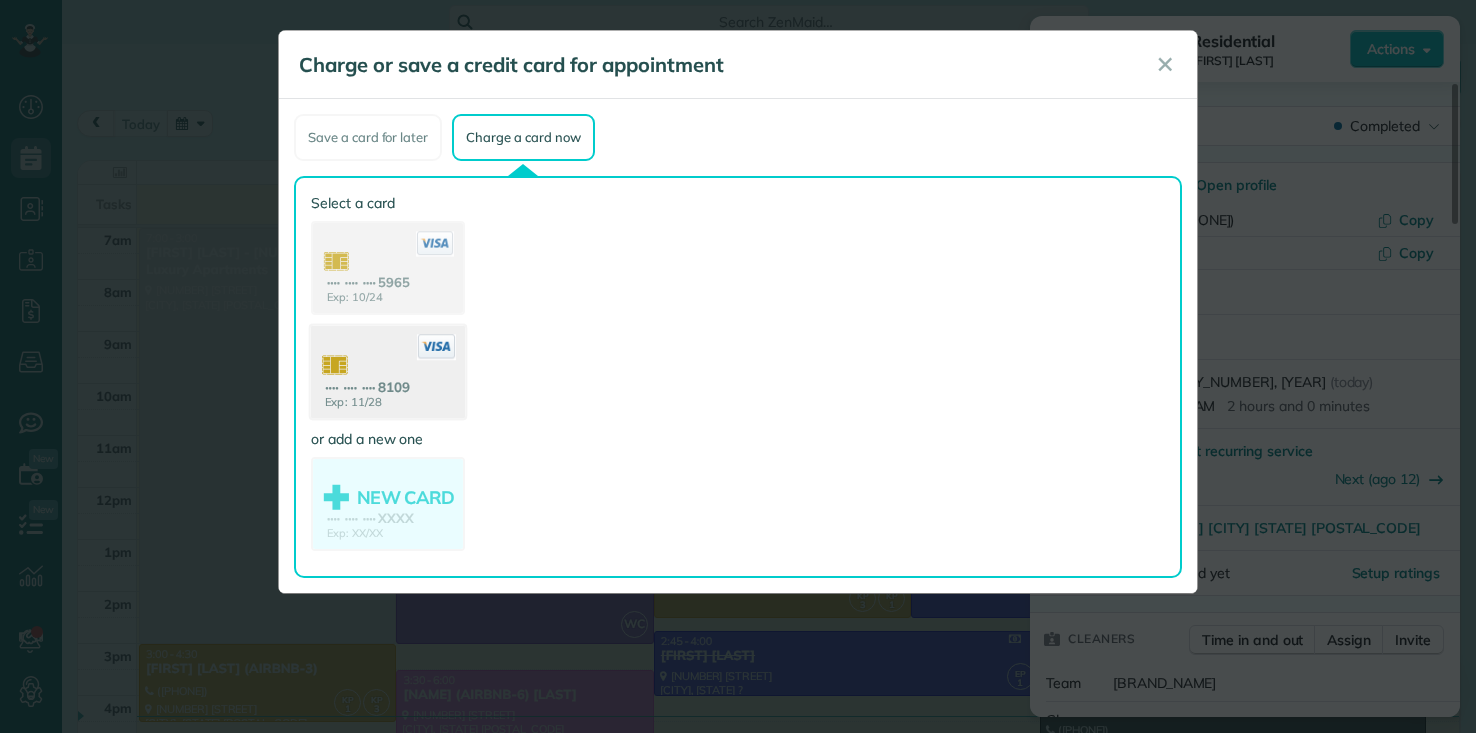 click 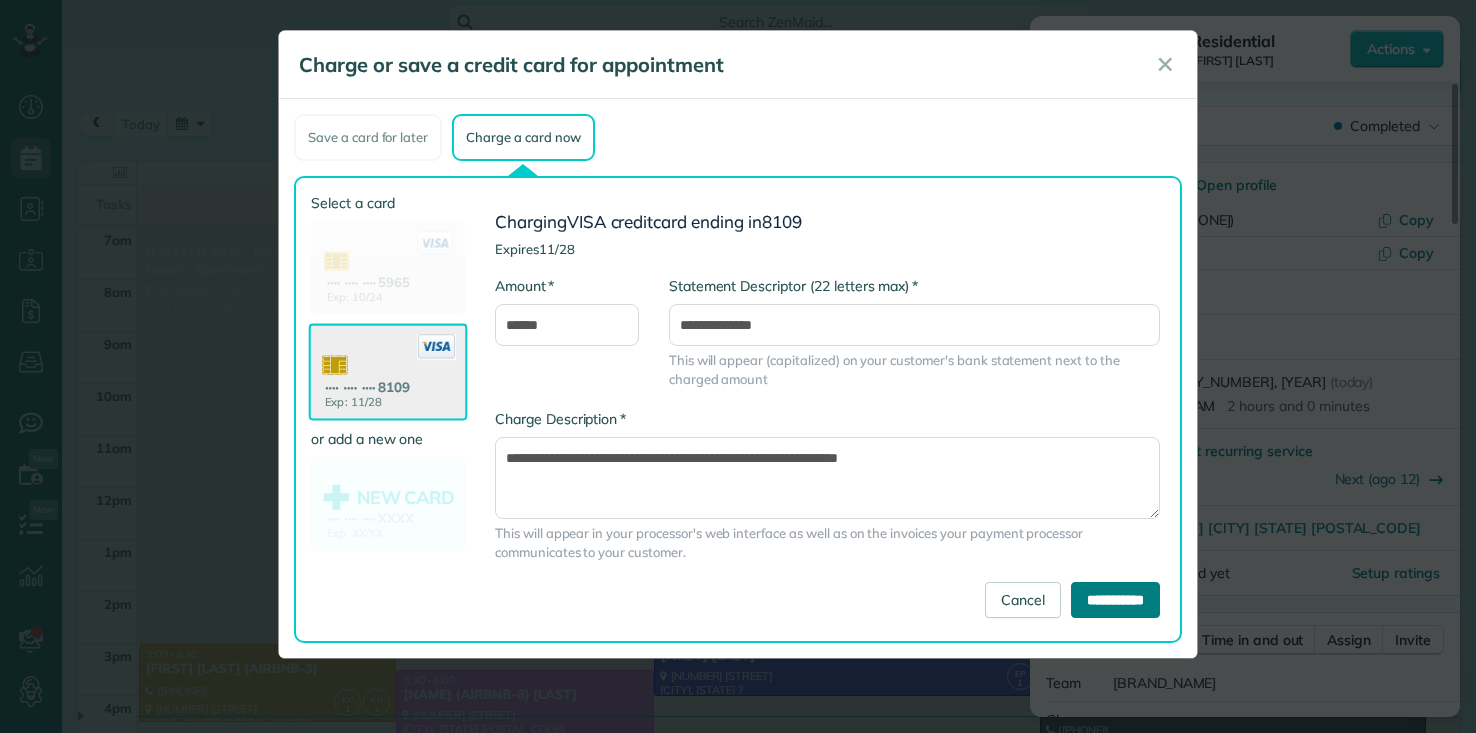 click on "**********" at bounding box center [1115, 600] 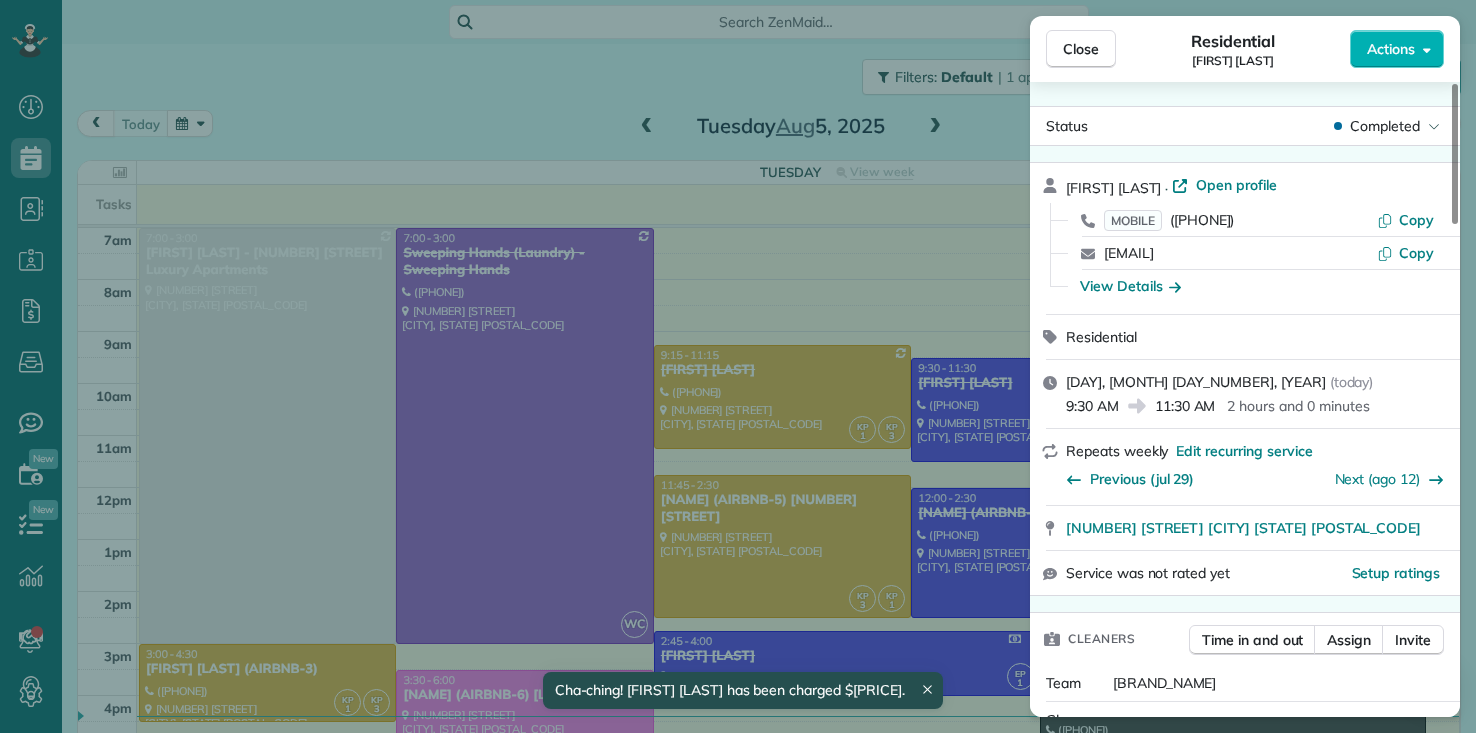 click on "[FIRST] Actions Status Completed [FIRST] · Open profile MOBILE ([PHONE]) Copy [EMAIL] Copy View Details Residential [DAY], [MONTH] [DAY_NUMBER], [YEAR] ( today ) [TIME] [TIME] [DURATION] Repeats weekly Edit recurring service Previous ([MONTH] [DAY_NUMBER]) Next (ago [DURATION]) [NUMBER] [STREET] [CITY] [STATE] Service was not rated yet Setup ratings Cleaners Time in and out Assign Invite Team BLUE Cleaners [FIRST] [LAST] [TIME] [TIME] Checklist Try Now Keep this appointment up to your standards. Stay on top of every detail, keep your cleaners organised, and your client happy. Assign a checklist Watch a 5 min demo Billing Billing actions Service Service Price (1x $[PRICE]) $[PRICE] Add an item Overcharge $[PRICE] Discount $[PRICE] Coupon discount - Primary tax - Secondary tax - Total appointment price $[PRICE] Tips collected $[PRICE] Paid by card Total including tip $[PRICE] Get paid online in no-time! Send an invoice and reward your cleaners with tips Work items Notes" at bounding box center [738, 366] 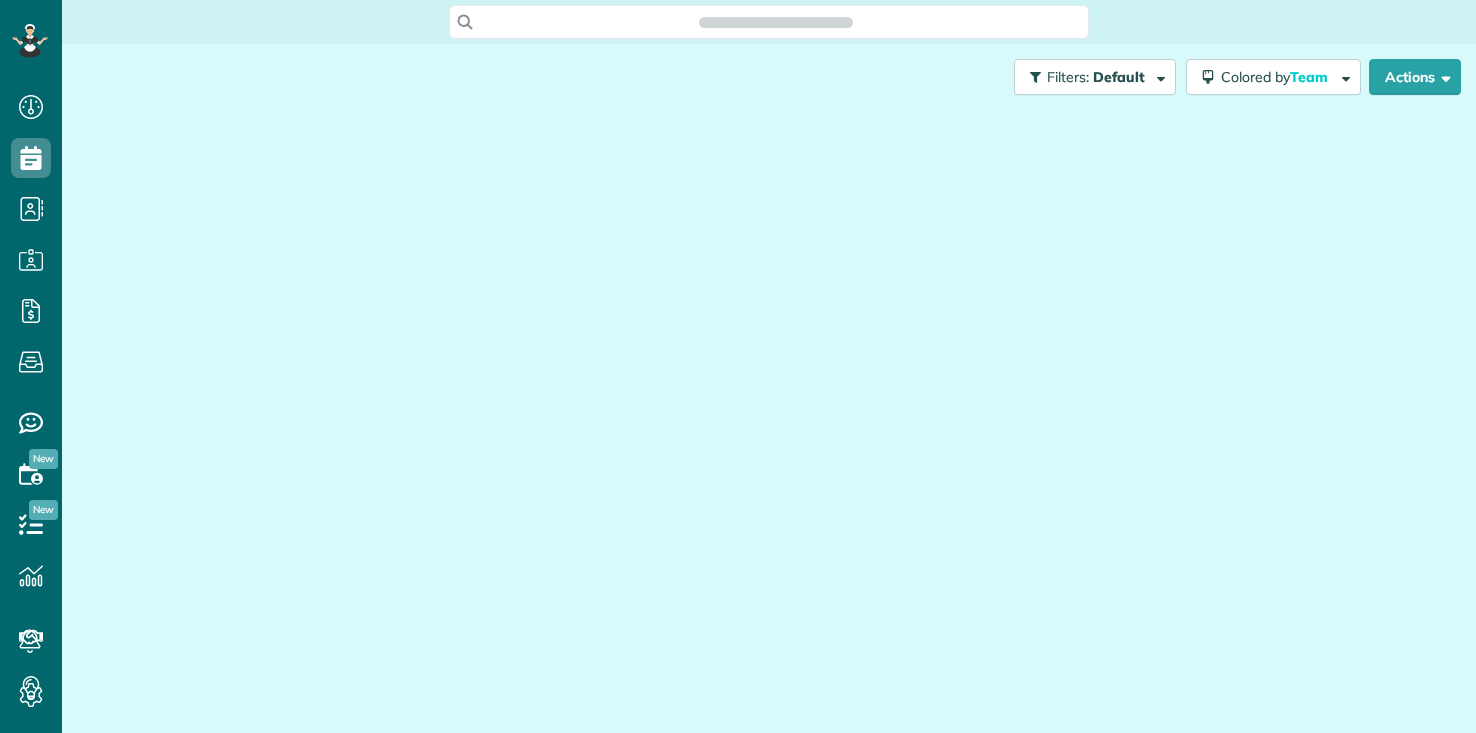 scroll, scrollTop: 0, scrollLeft: 0, axis: both 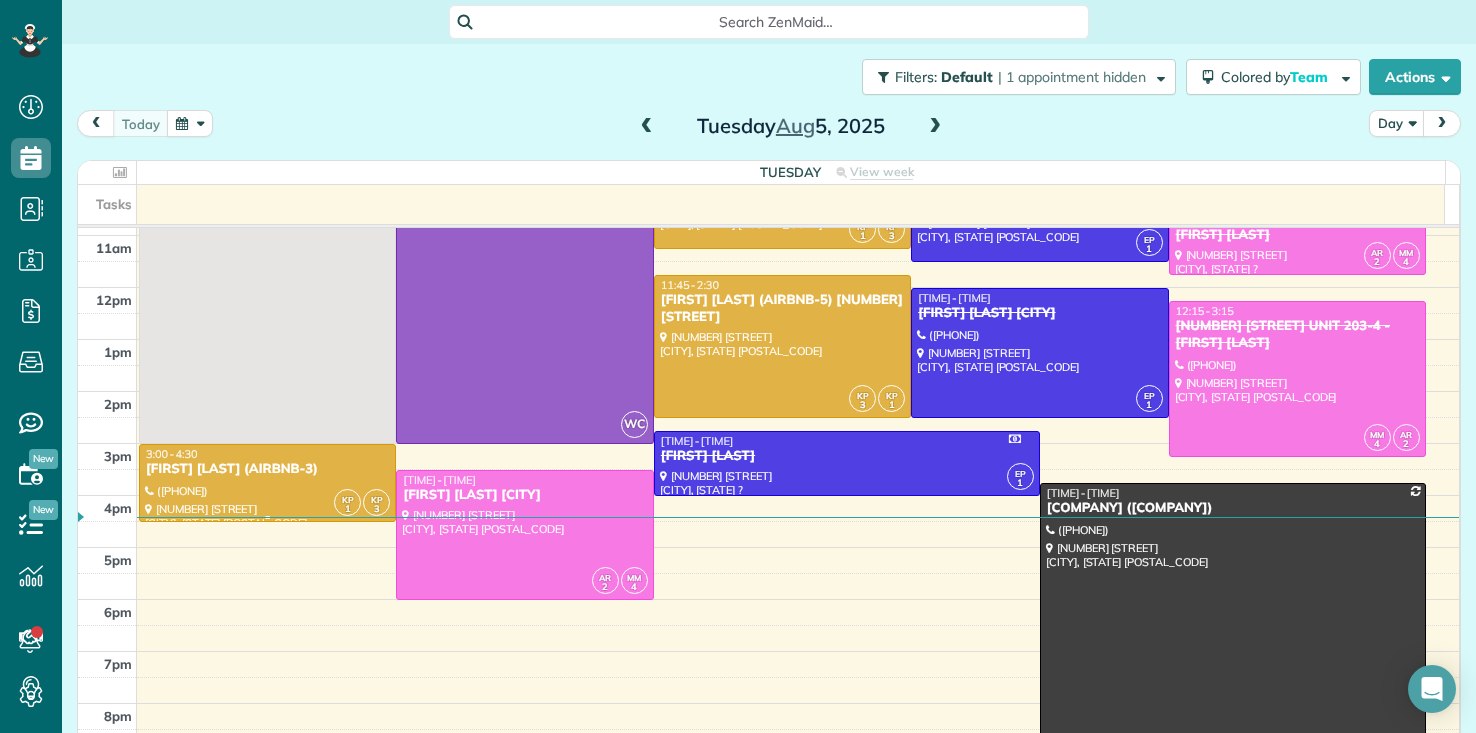 click on "[FIRST] [LAST] (AIRBNB-3)" at bounding box center [267, 469] 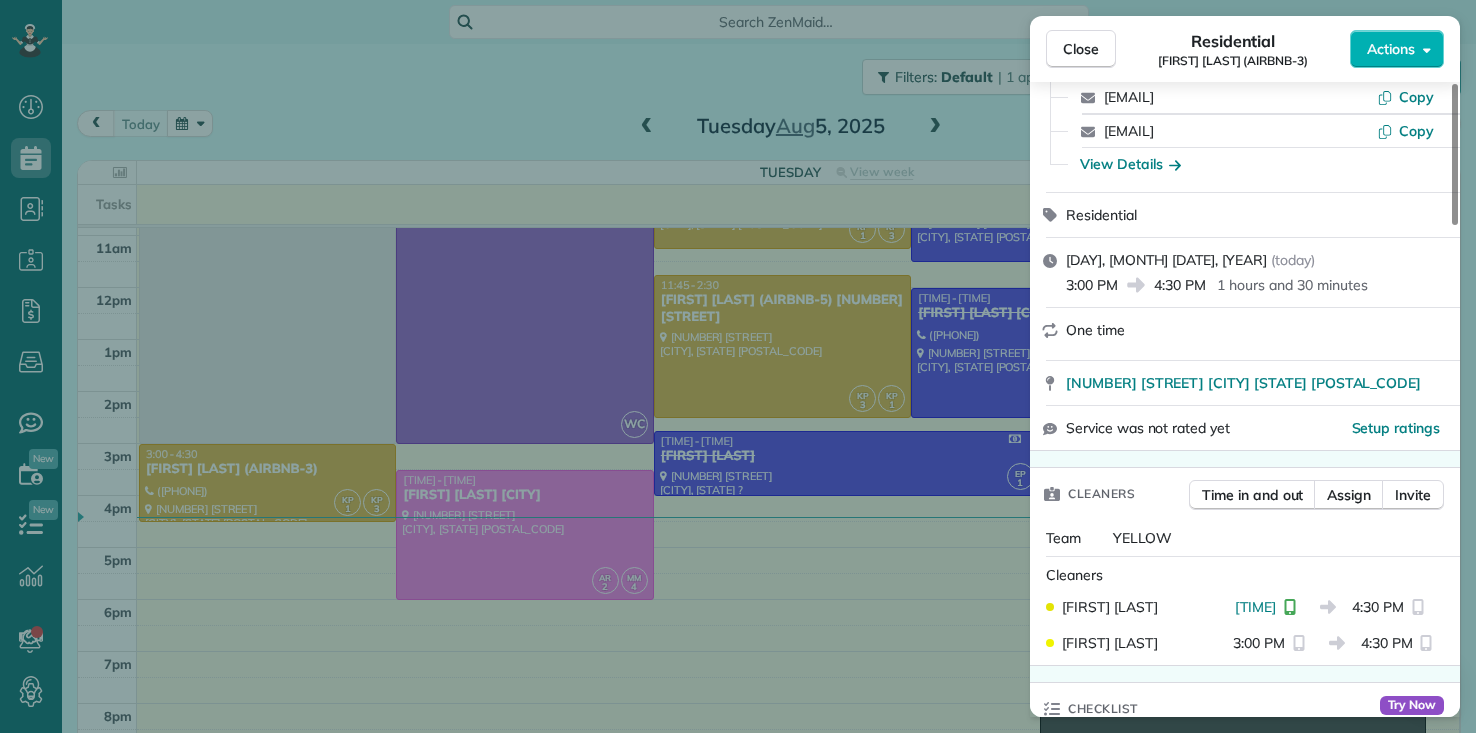 scroll, scrollTop: 0, scrollLeft: 0, axis: both 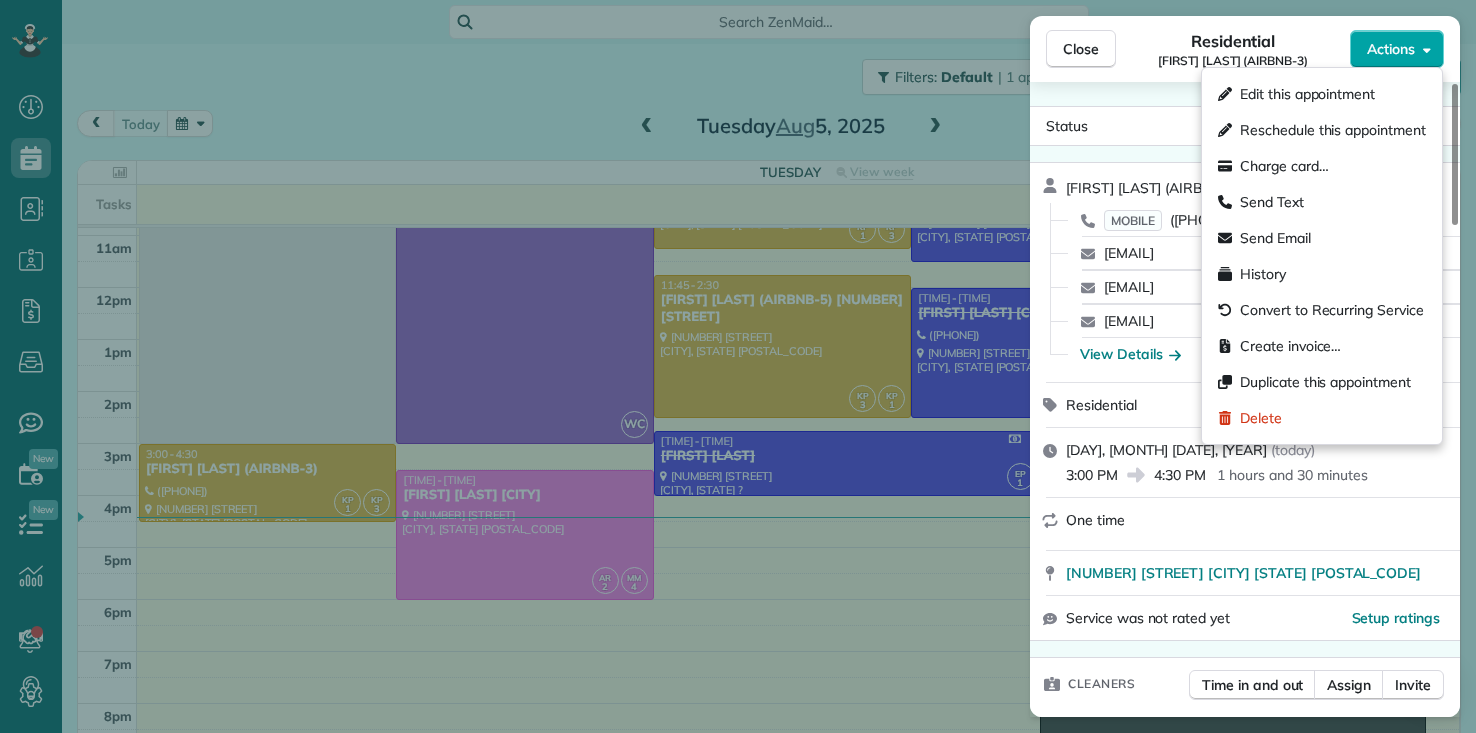 click on "Actions" at bounding box center [1391, 49] 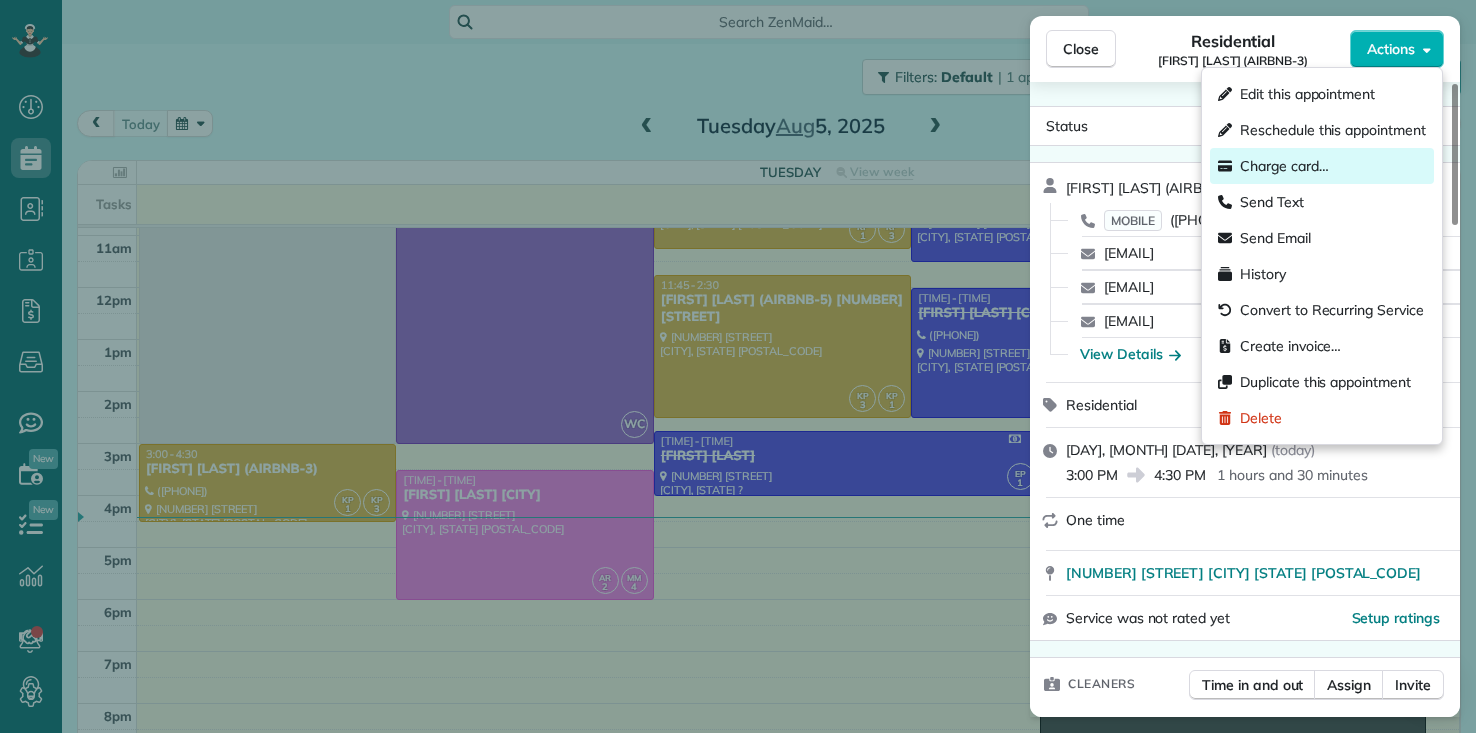 click on "Charge card…" at bounding box center (1284, 166) 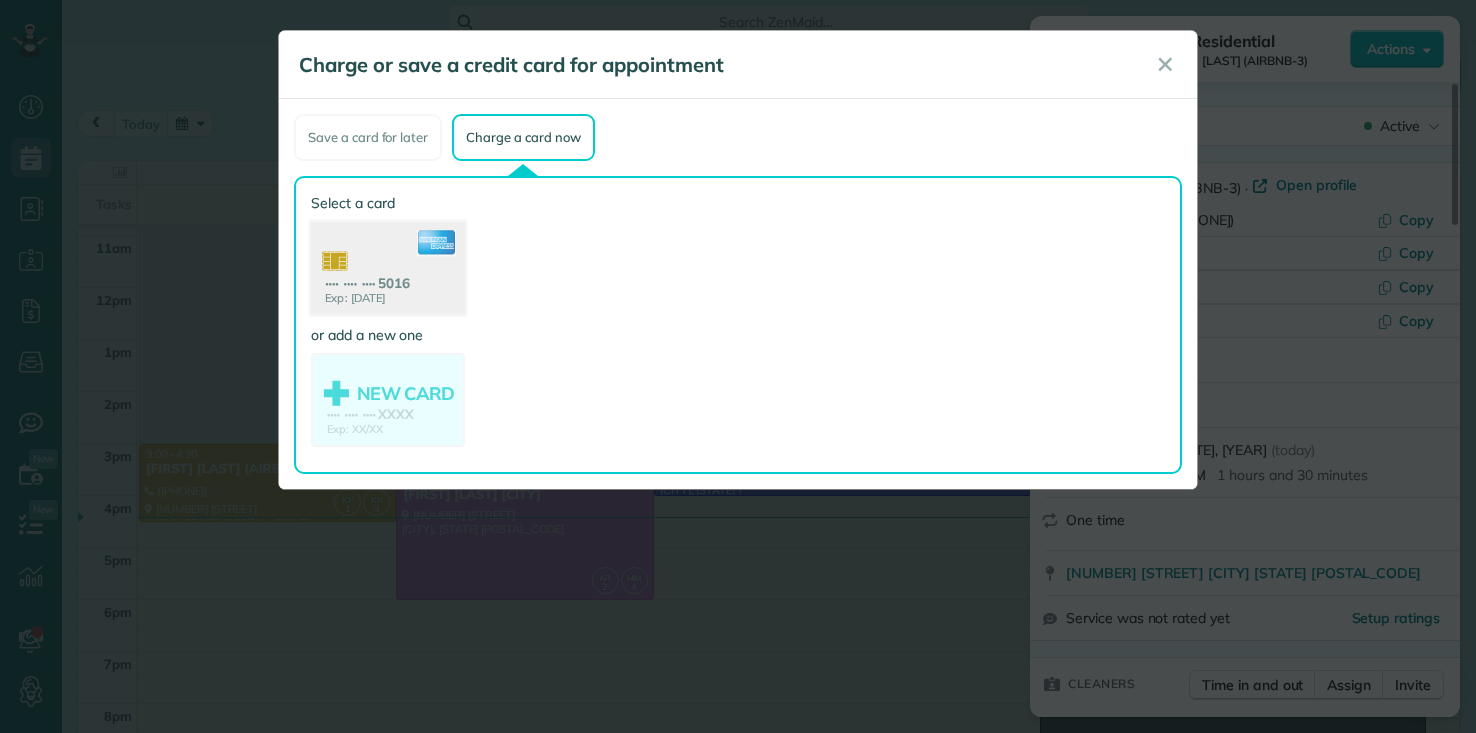 click 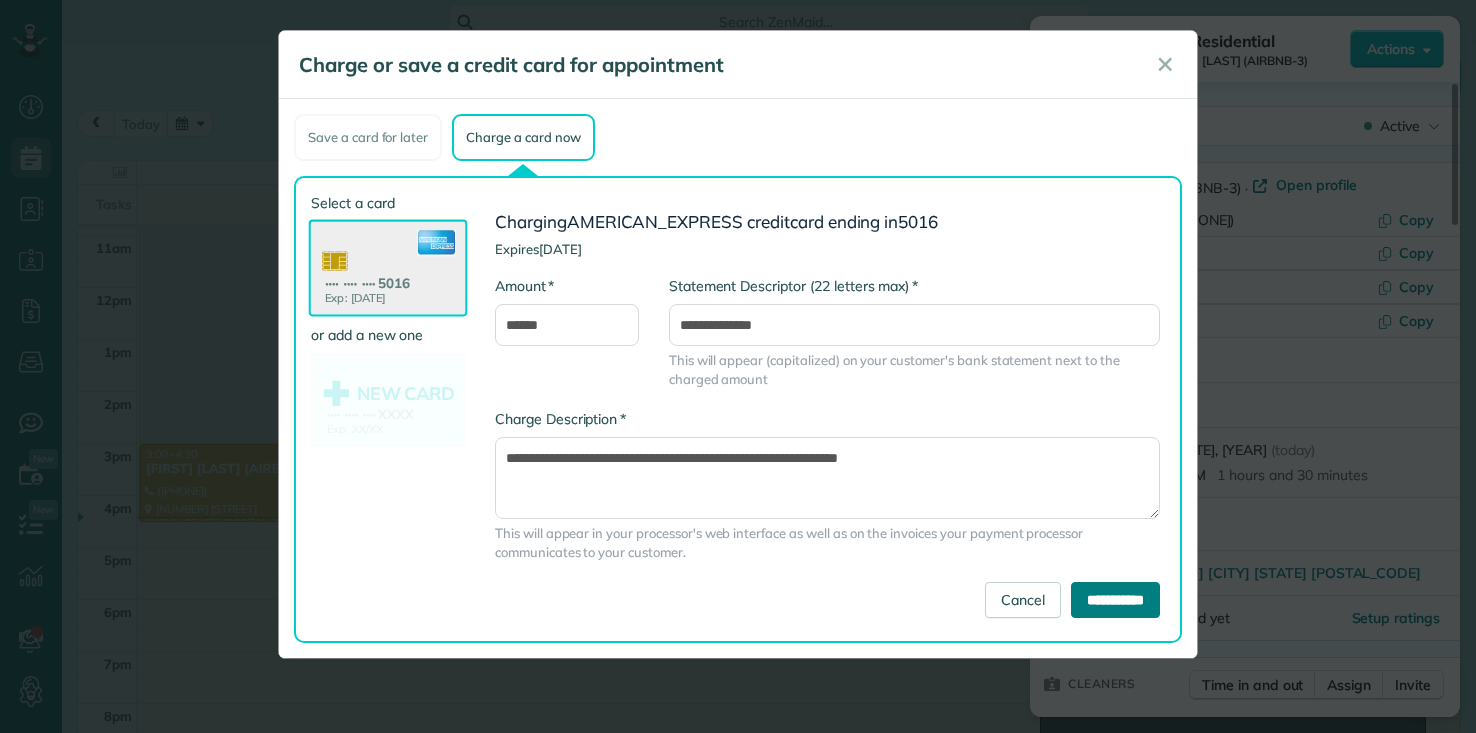 click on "**********" at bounding box center [1115, 600] 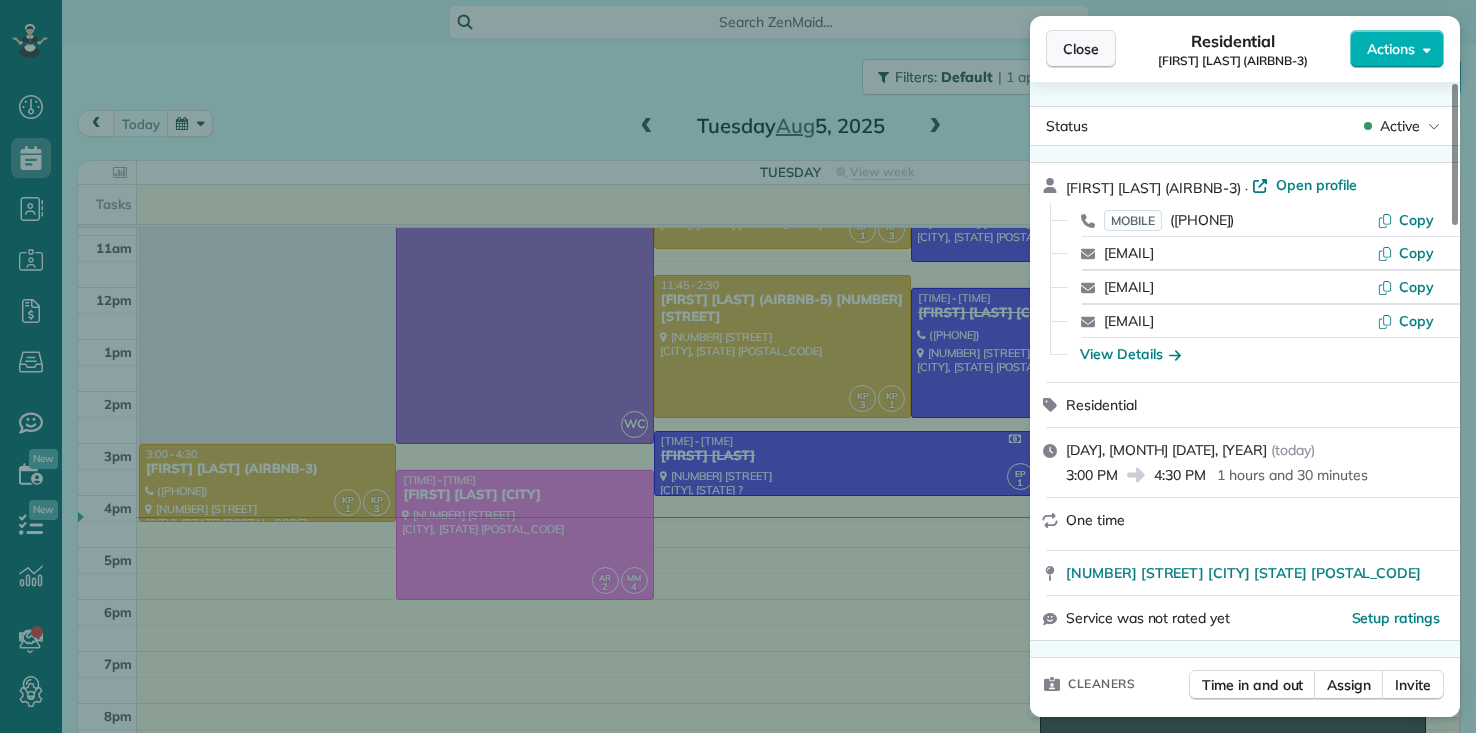 click on "Close" at bounding box center (1081, 49) 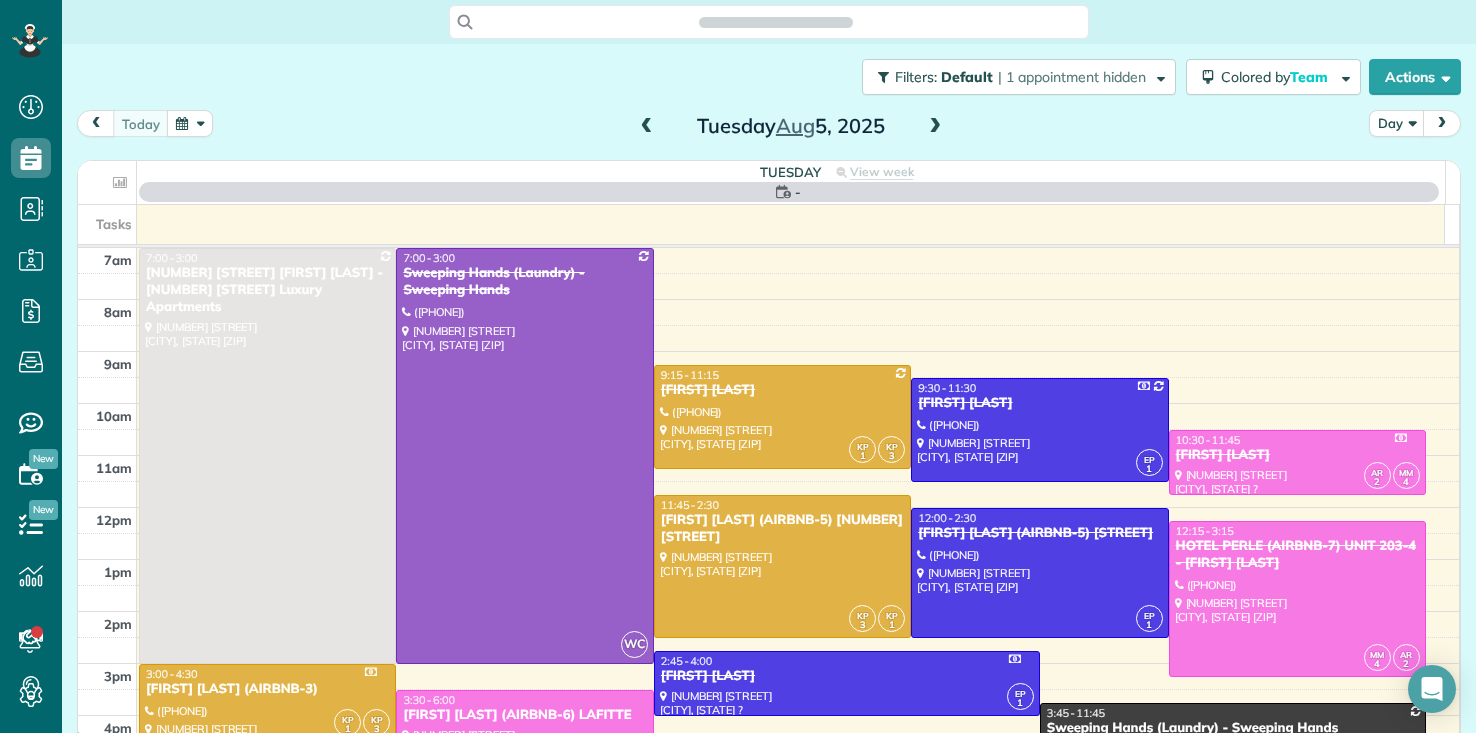 scroll, scrollTop: 0, scrollLeft: 0, axis: both 